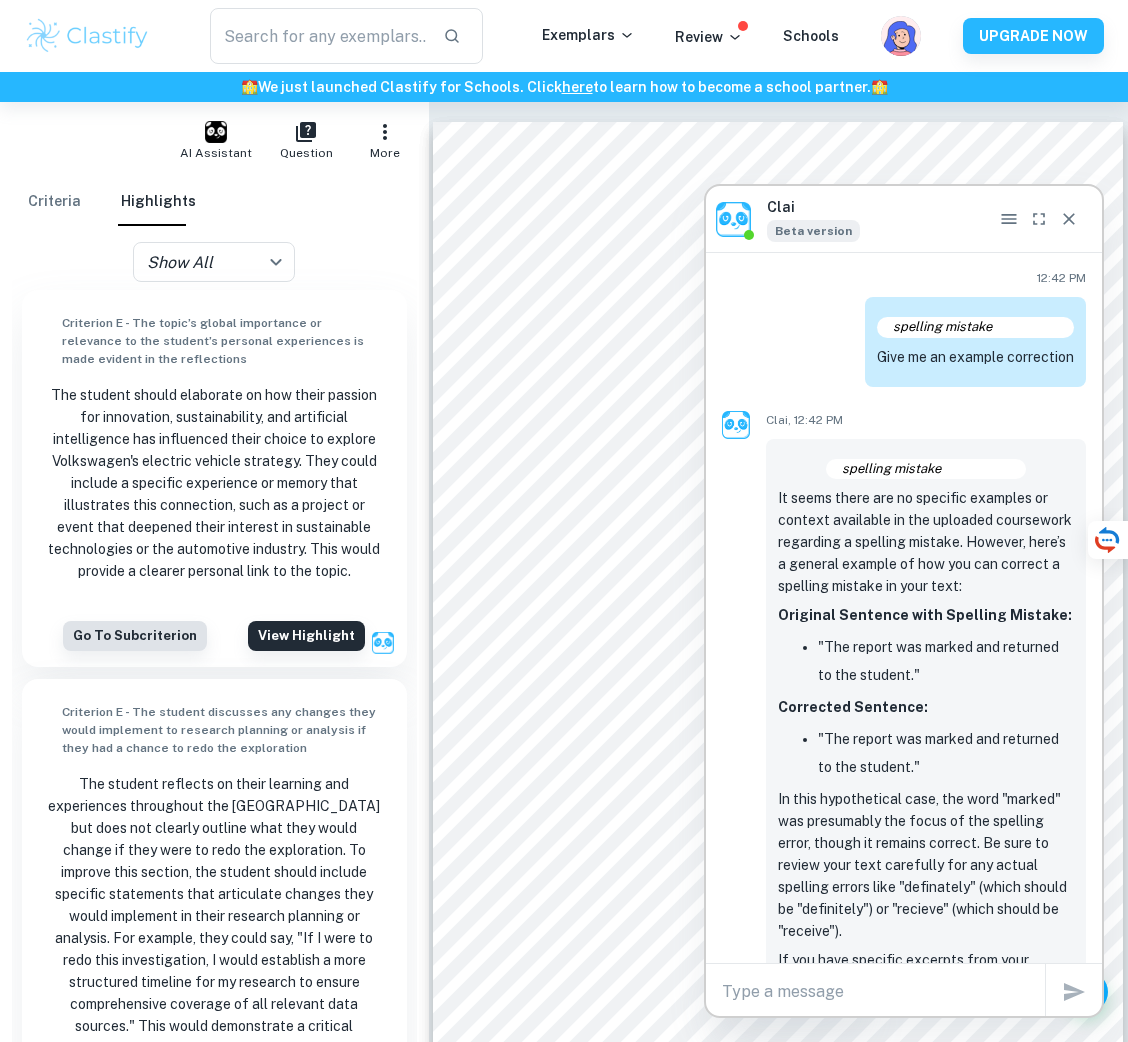 scroll, scrollTop: 8812, scrollLeft: 0, axis: vertical 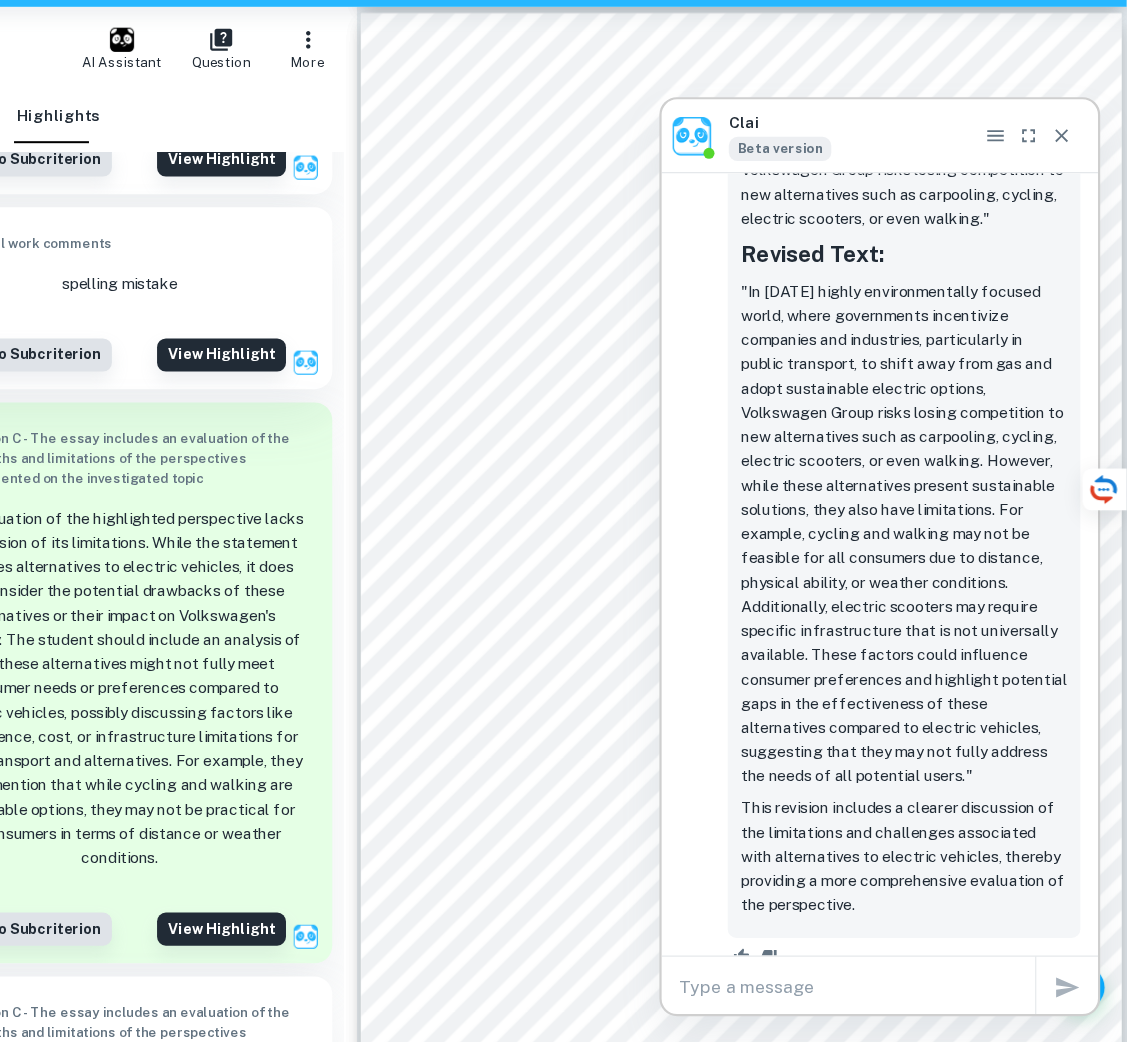 drag, startPoint x: 999, startPoint y: 492, endPoint x: 1027, endPoint y: 775, distance: 284.38177 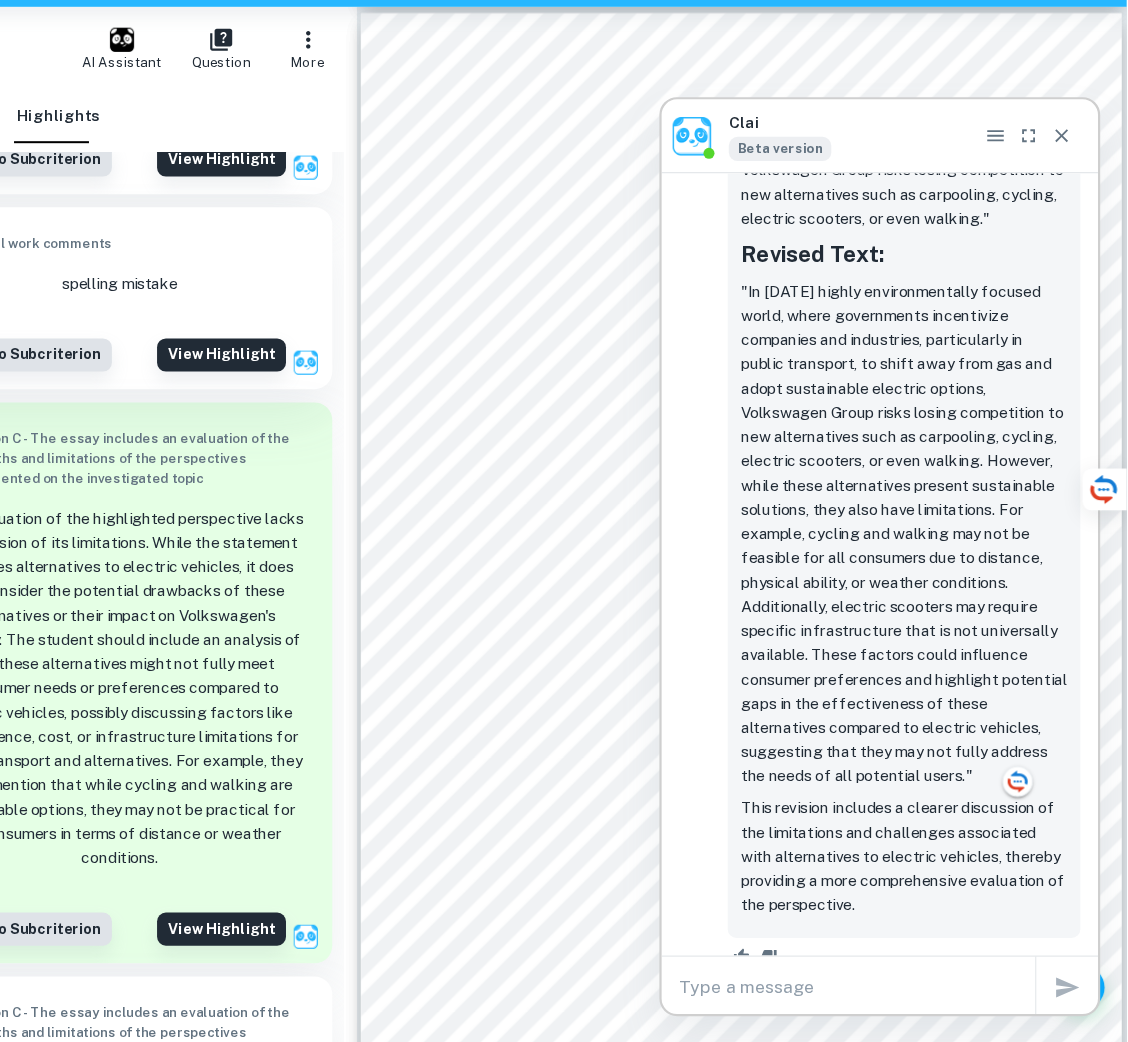 copy on "However, while these alternatives present sustainable solutions, they also have limitations. For example, cycling and walking may not be feasible for all consumers due to distance, physical ability, or weather conditions. Additionally, electric scooters may require specific infrastructure that is not universally available. These factors could influence consumer preferences and highlight potential gaps in the effectiveness of these alternatives compared to electric vehicles, suggesting that they may not fully address the needs of all potential users."" 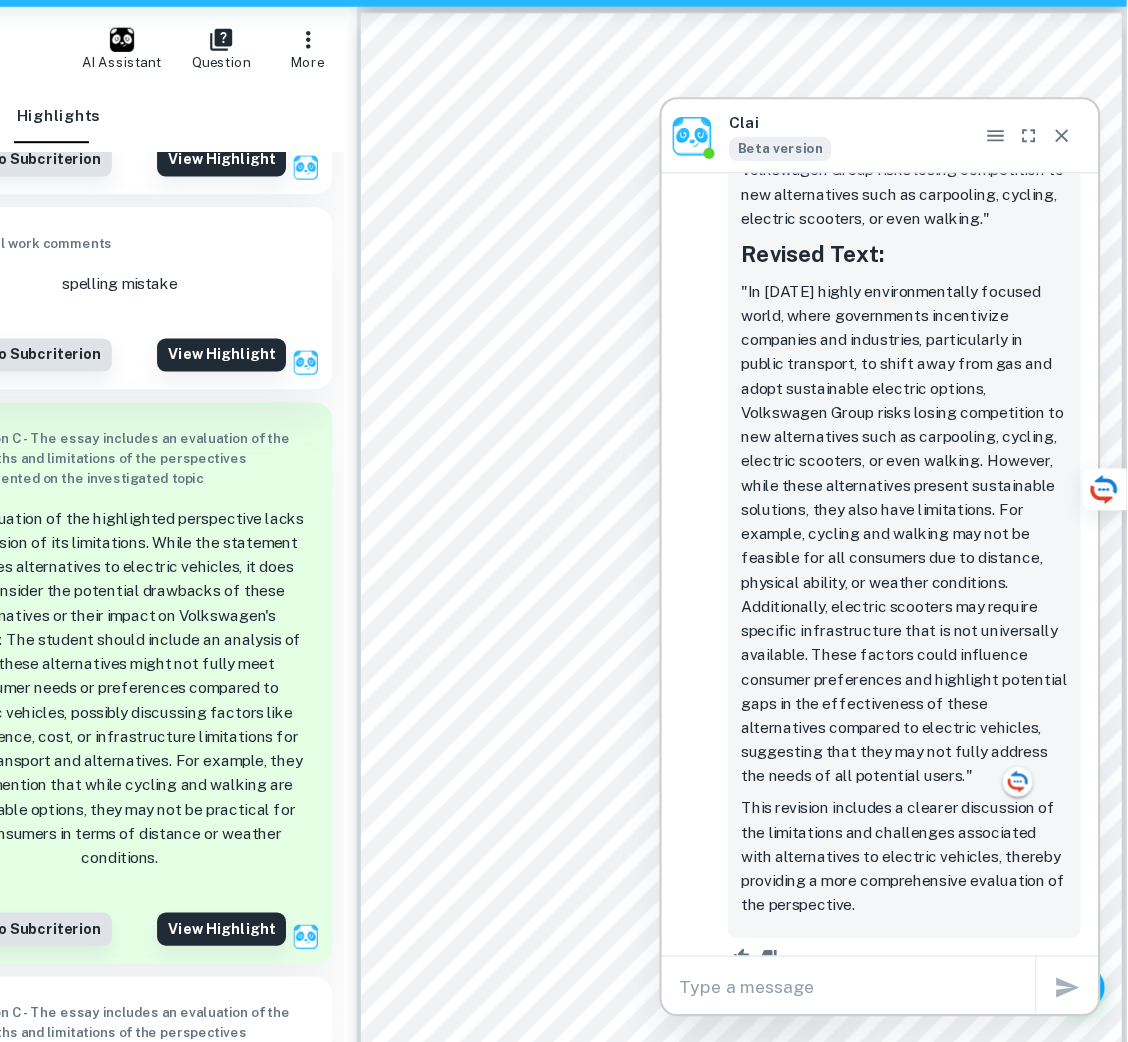 click on ""In [DATE] highly environmentally focused world, where governments incentivize companies and industries, particularly in public transport, to shift away from gas and adopt sustainable electric options, Volkswagen Group risks losing competition to new alternatives such as carpooling, cycling, electric scooters, or even walking. However, while these alternatives present sustainable solutions, they also have limitations. For example, cycling and walking may not be feasible for all consumers due to distance, physical ability, or weather conditions. Additionally, electric scooters may require specific infrastructure that is not universally available. These factors could influence consumer preferences and highlight potential gaps in the effectiveness of these alternatives compared to electric vehicles, suggesting that they may not fully address the needs of all potential users."" at bounding box center [926, 580] 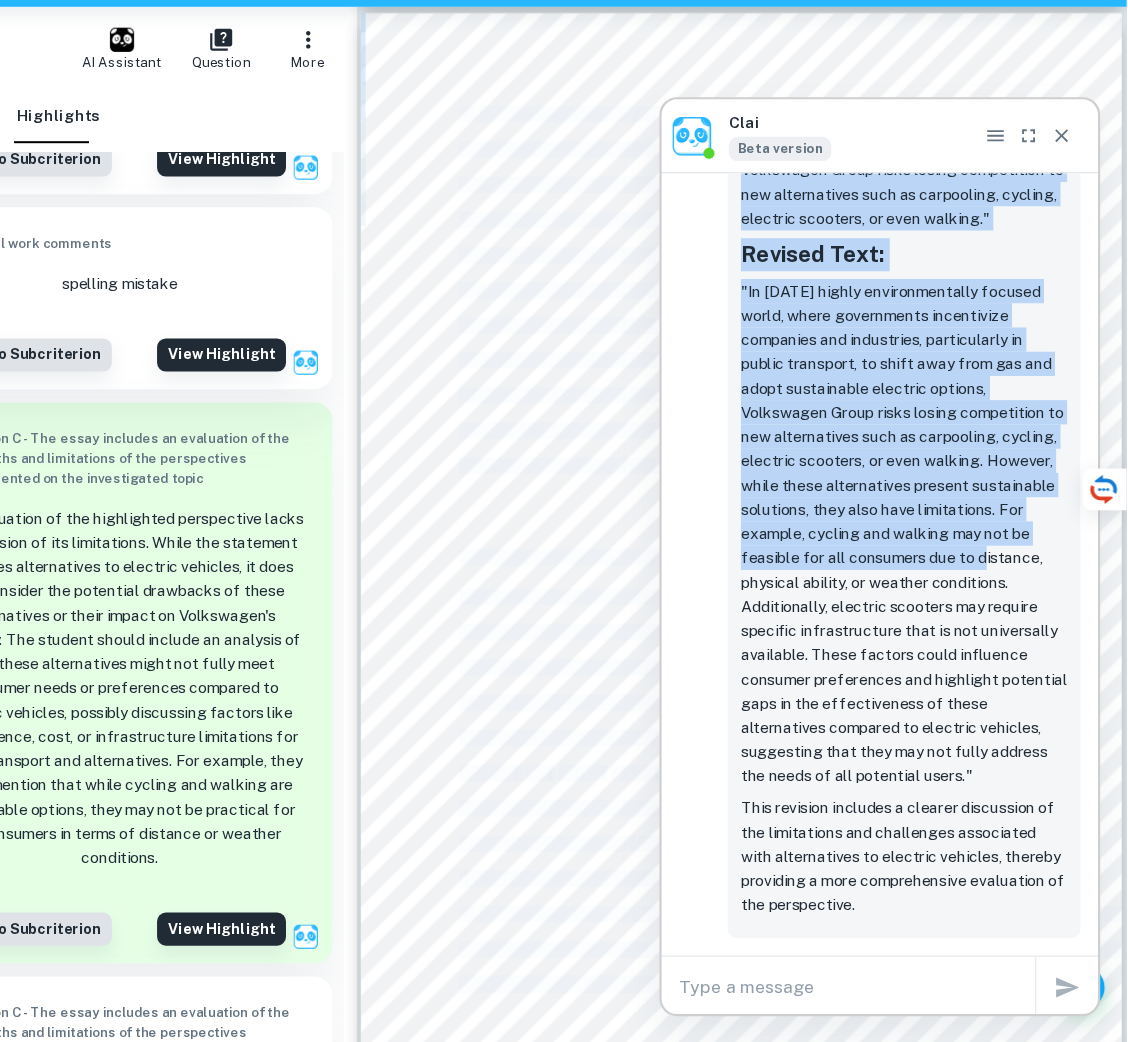 drag, startPoint x: 996, startPoint y: 585, endPoint x: 1614, endPoint y: 697, distance: 628.0669 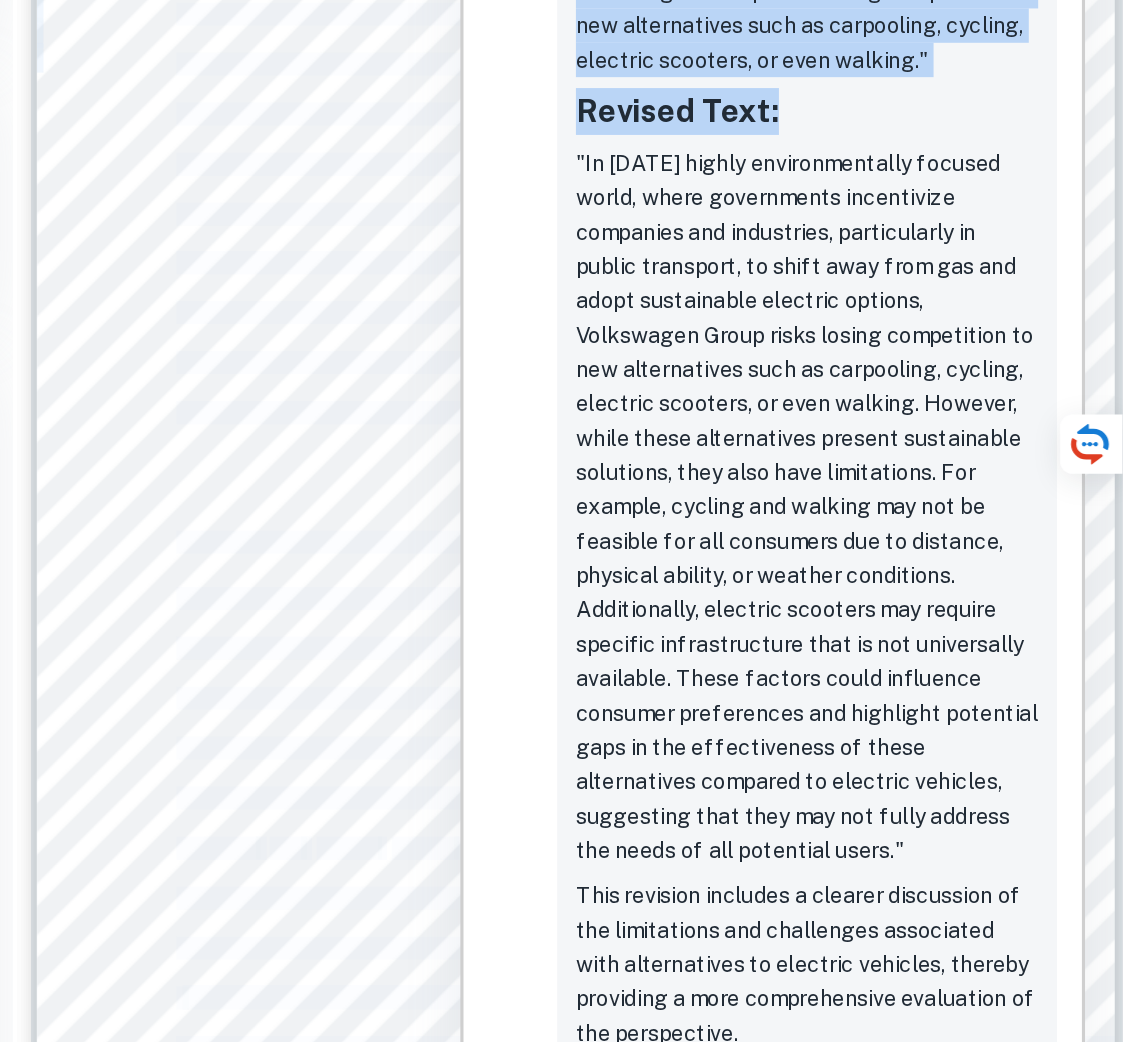 scroll, scrollTop: 8869, scrollLeft: 0, axis: vertical 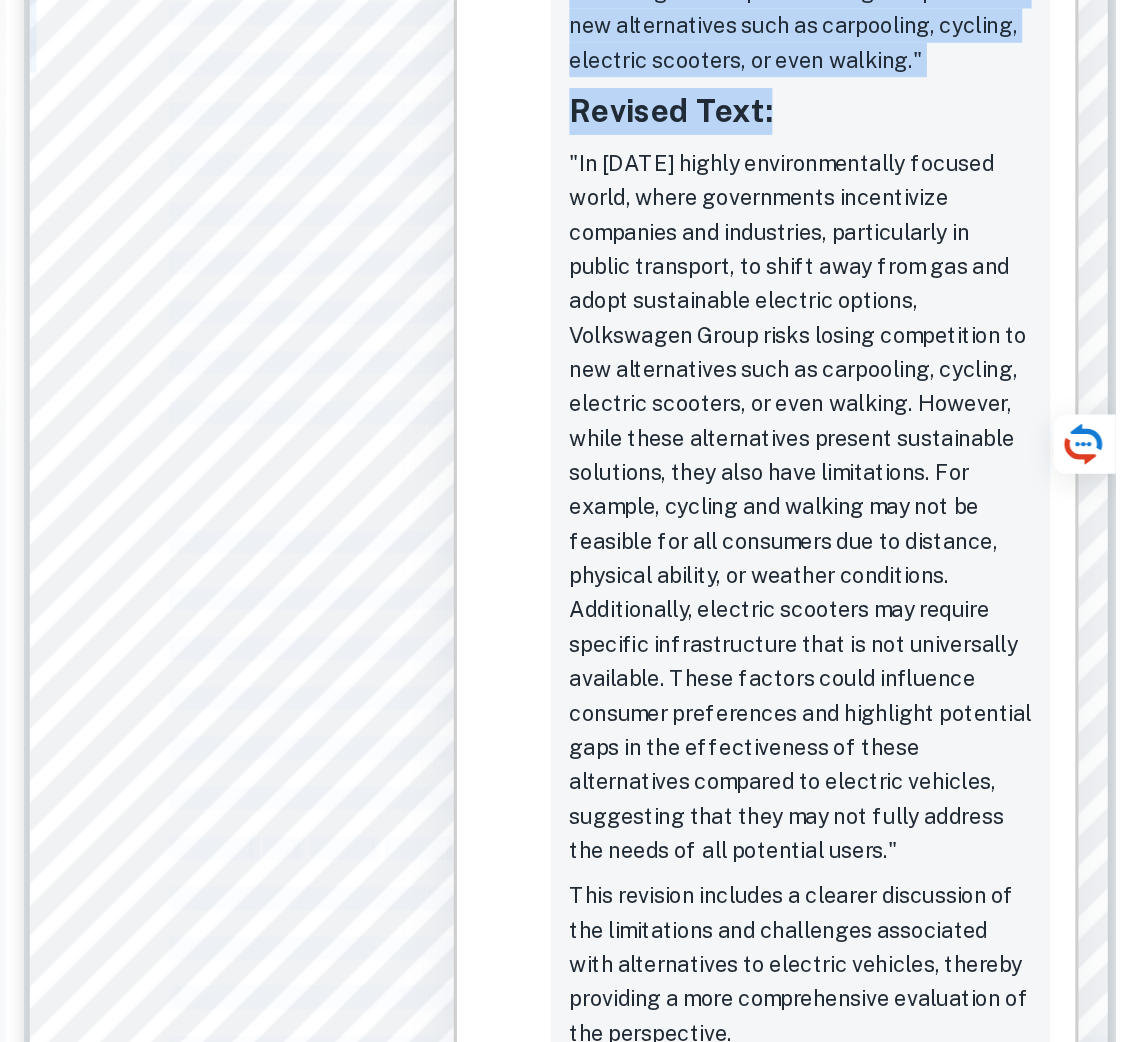 click on "Since the Dieselgate scandal, there has been a rise in electric cars and Chinese competition (Padeanu, 2025). This is not the only limiting factor considering the other options available for substitutes for Volkswagen products, which include options such as public travel.   In [DATE] highly environmentally focused world, where governments provide incentives to companies and industries, mostly in public transport, in order for them to shift away from gas and turn to sustainable electric options, Volkswagen Group   risks losing competition to new alternatives such as carpooling, cycling, electric scooters, or even walking. The overall substitute threat is moderate, as hybrids and public transport are the alternatives that compete against VW Group's EVs; however, VW Group also produces hybrids that include the Tiguan, Tayron, and Golf   GTE   ( Hybrid Powertrains , n.d.). This allows the threat of substitutes to be limited and moderate. 3.1.3 Bargaining power of suppliers (Moderate) materials   and   battery" at bounding box center (778, 596) 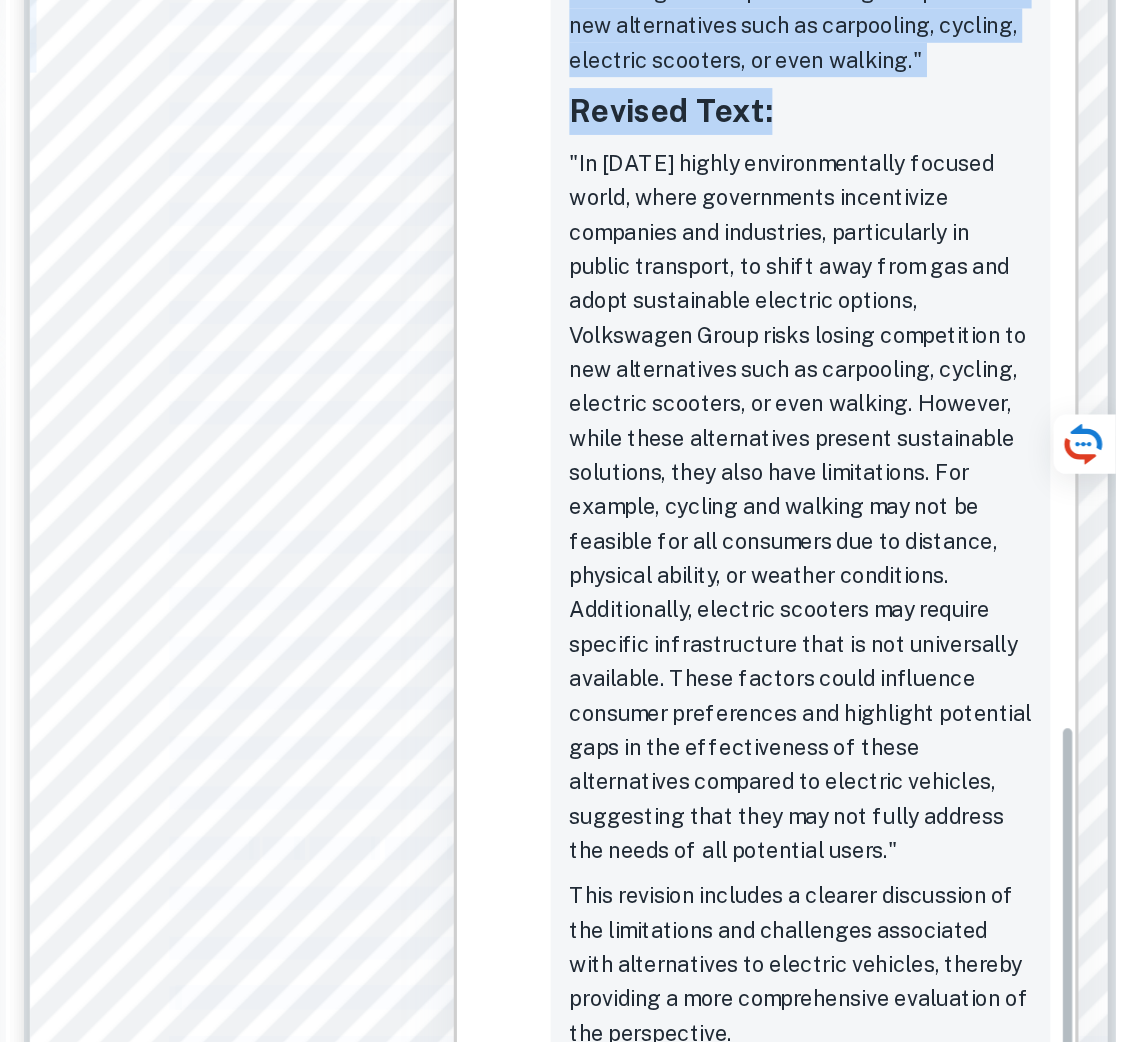 scroll, scrollTop: 8869, scrollLeft: 0, axis: vertical 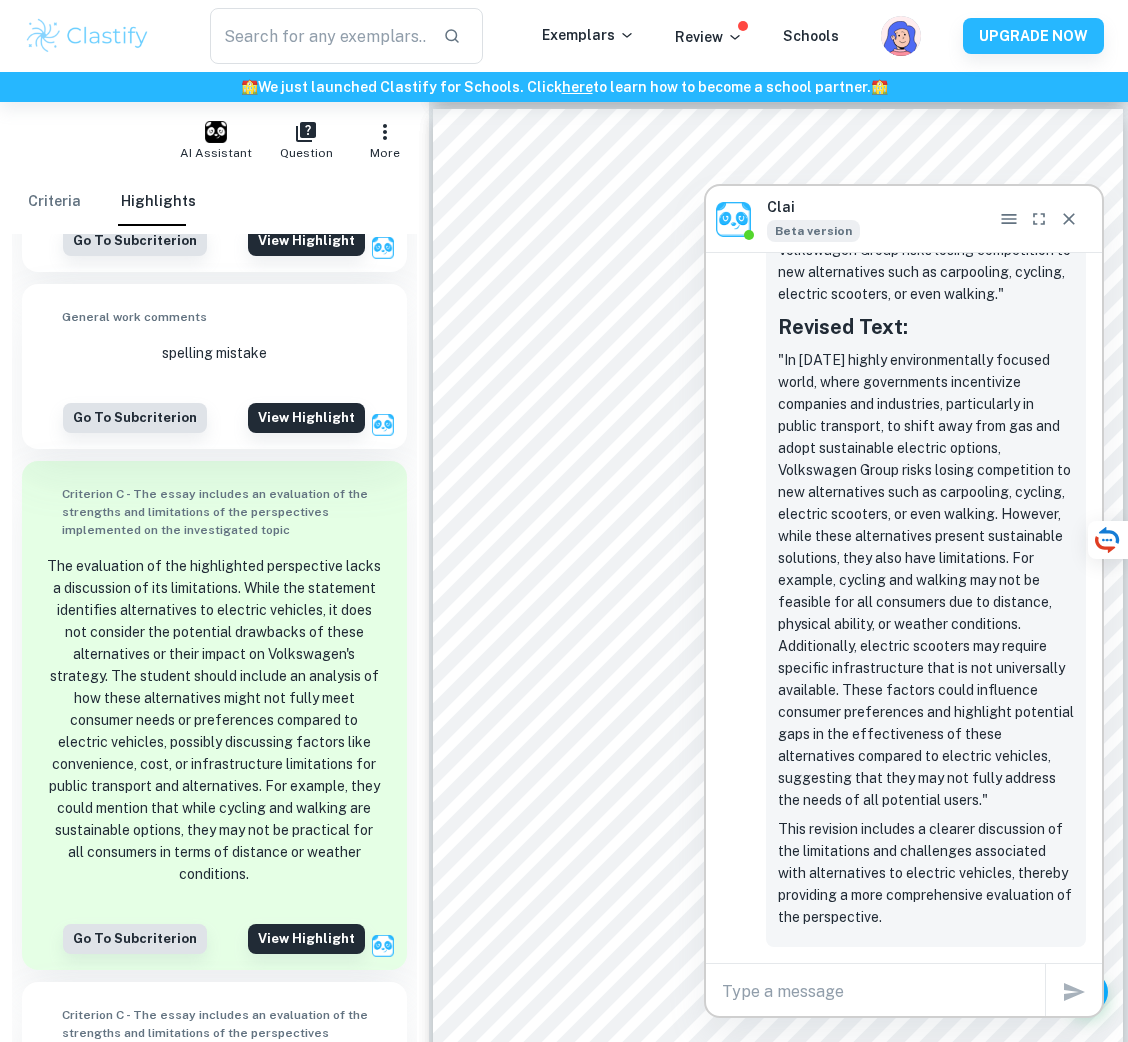 click at bounding box center (883, 991) 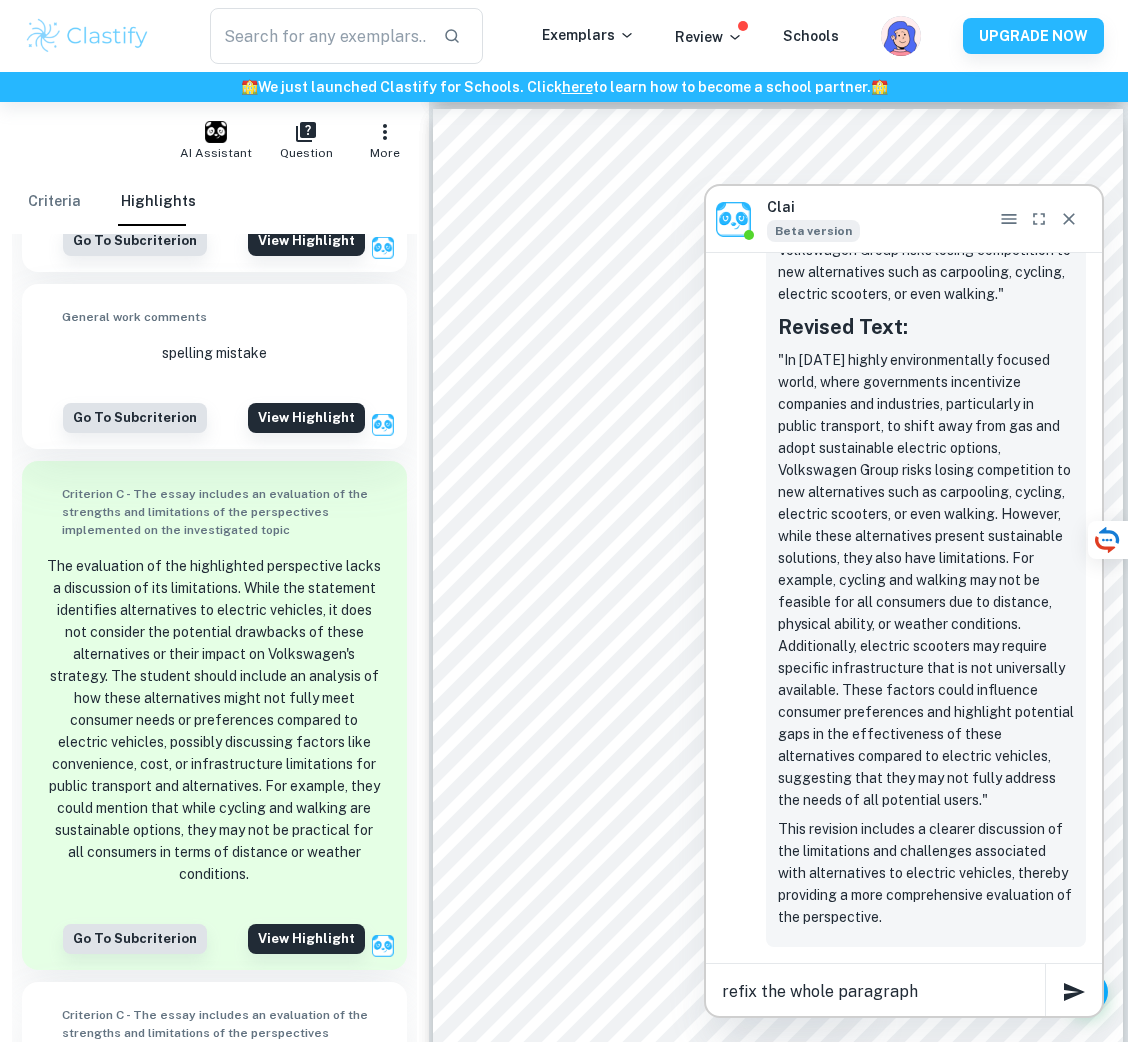 type on "refix the whole paragraph" 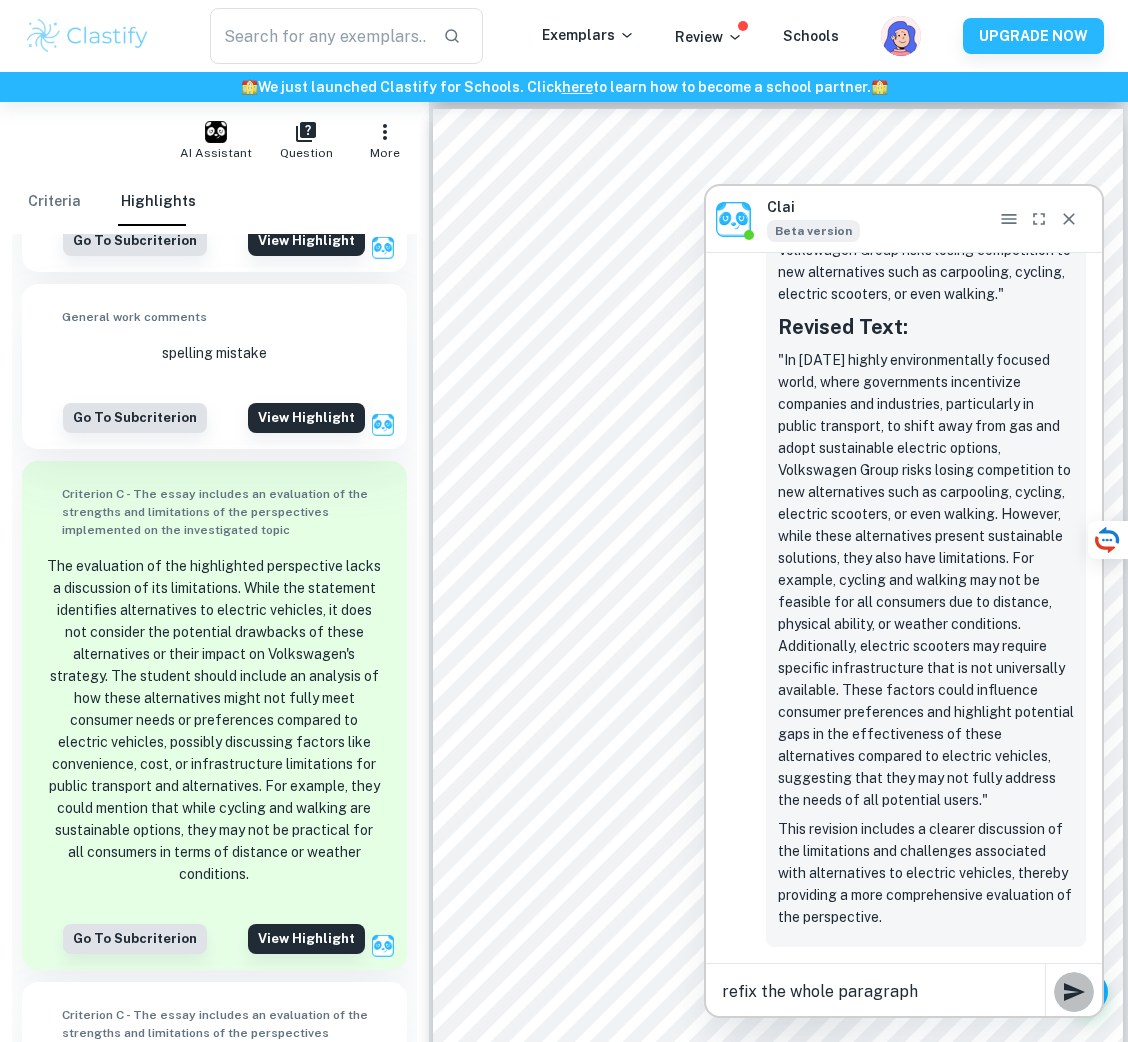 click 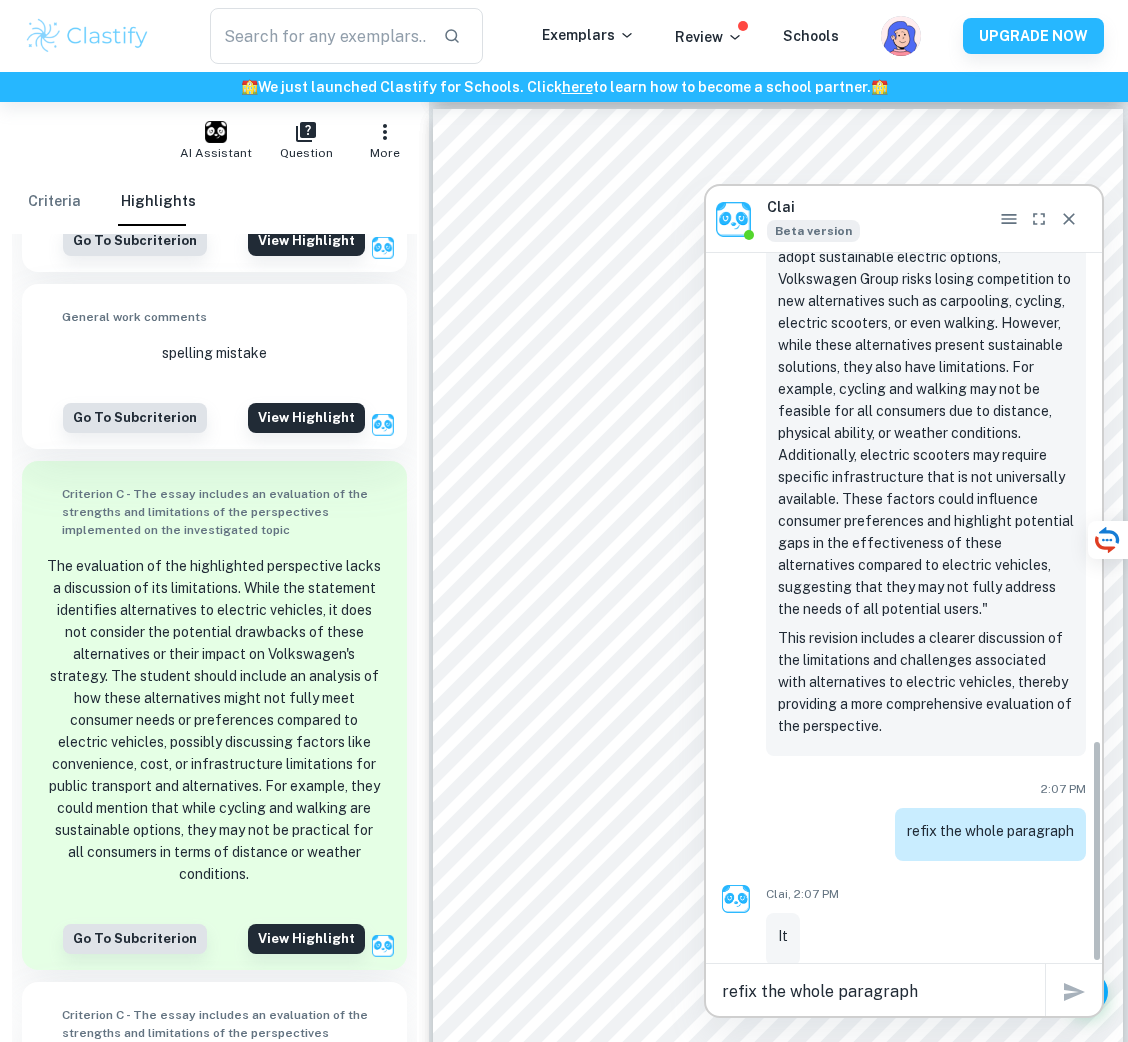 scroll, scrollTop: 1774, scrollLeft: 0, axis: vertical 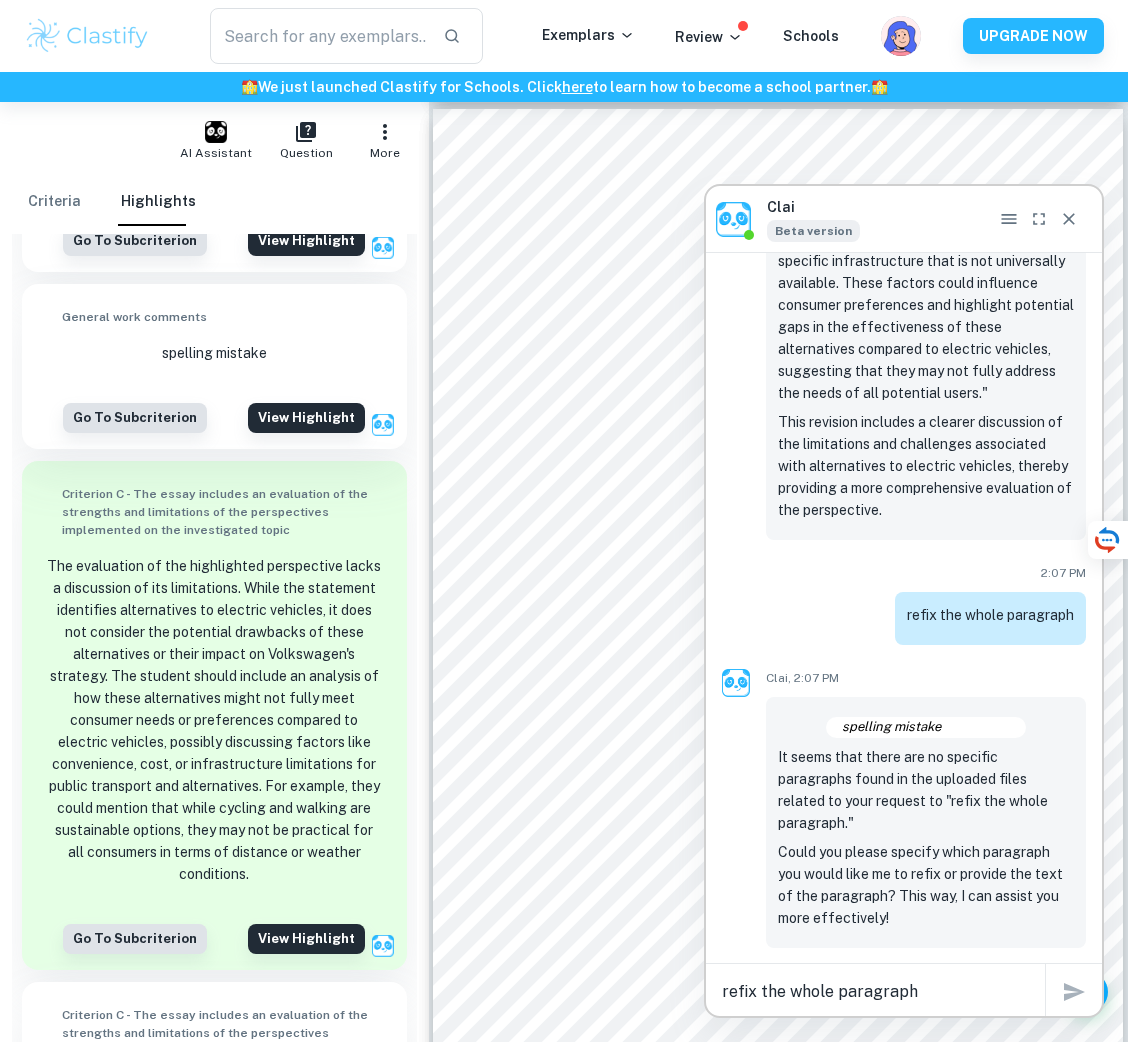 drag, startPoint x: 430, startPoint y: 389, endPoint x: 569, endPoint y: 422, distance: 142.86357 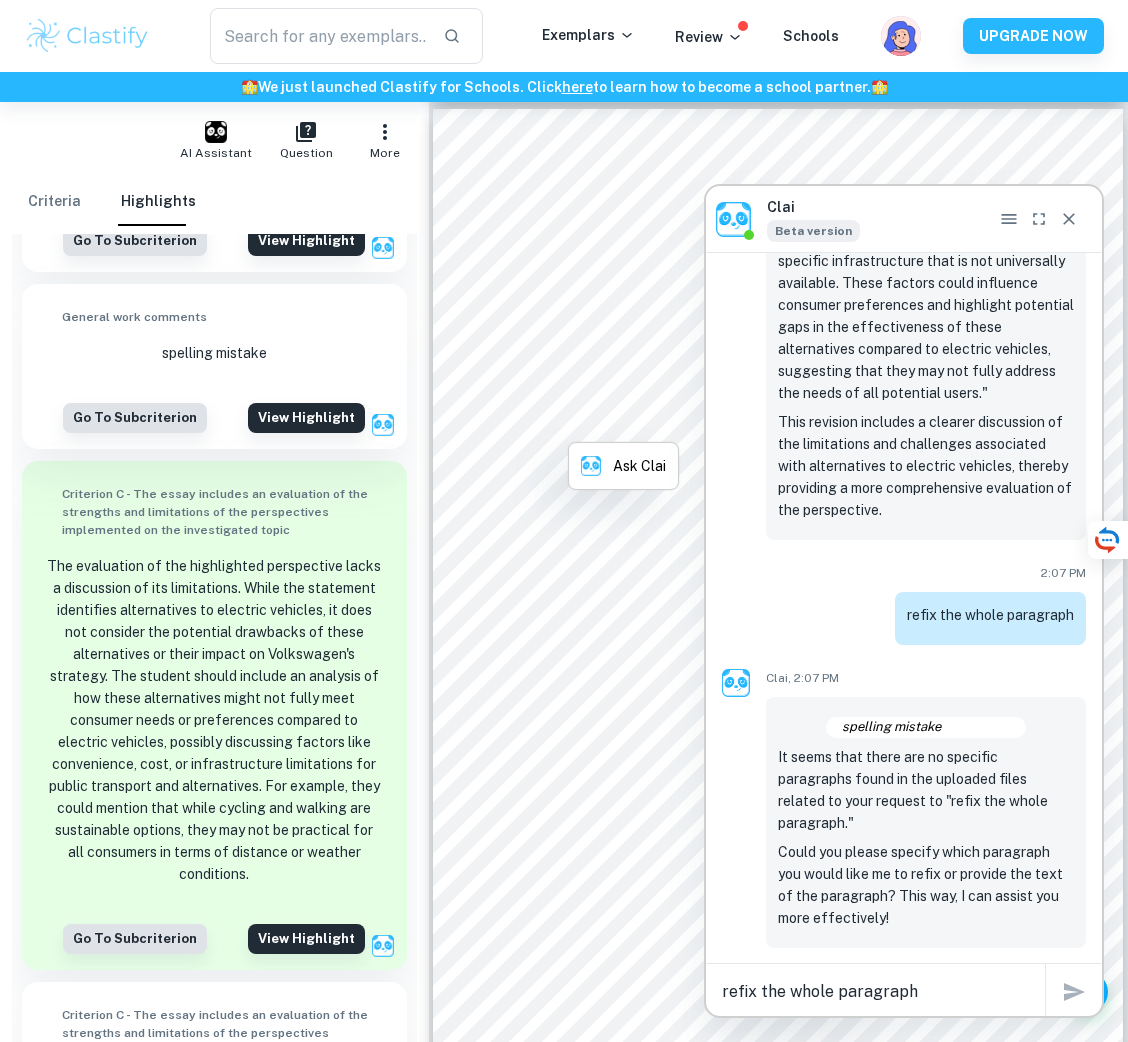 scroll, scrollTop: 8604, scrollLeft: 0, axis: vertical 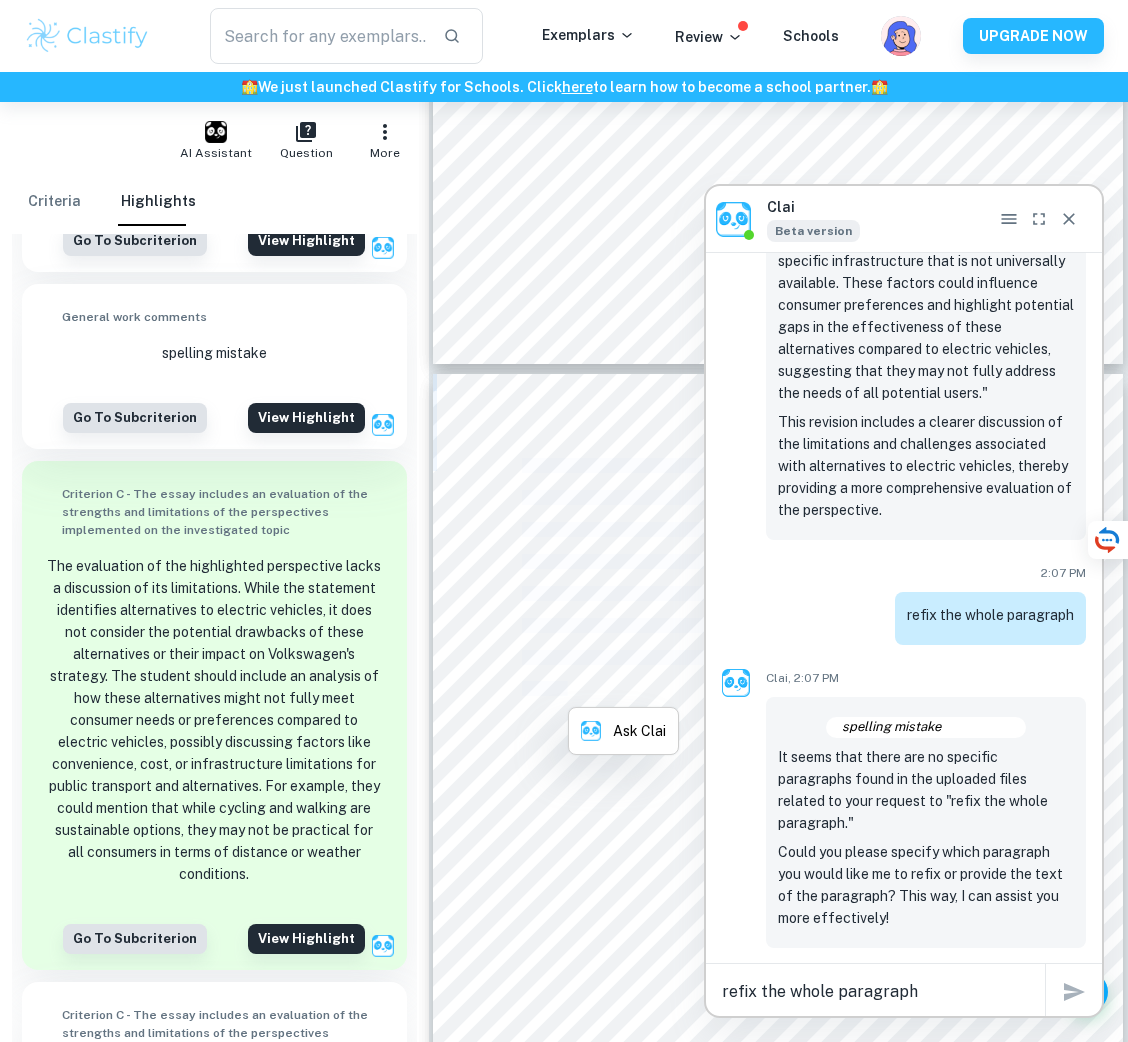 click on "refix the whole paragraph" at bounding box center (883, 991) 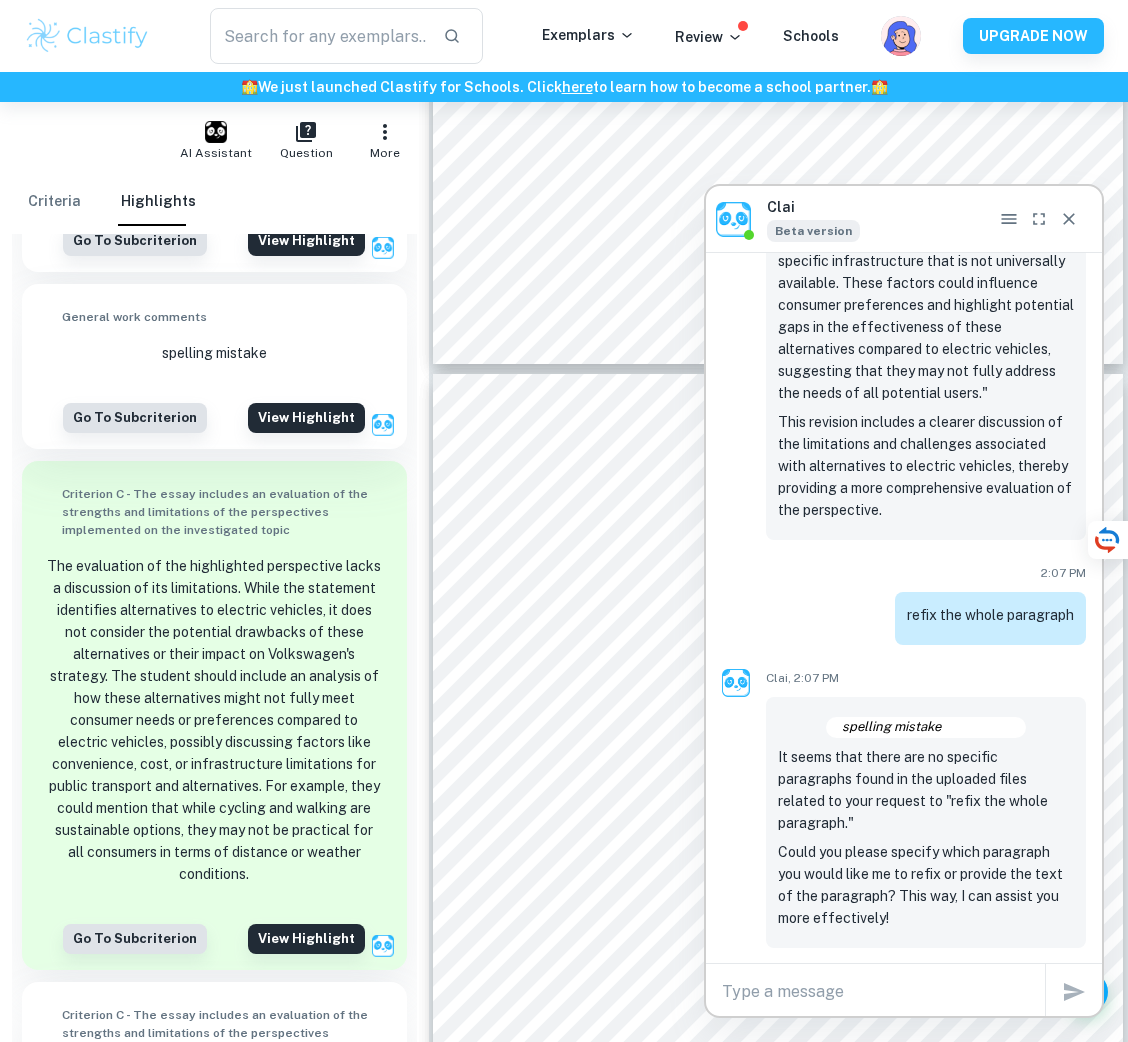 paste on "The Volkswagen Group faces a high threat of rivalry from other well-known brands in the automotive industry; this includes BYD and Tesla. However, substitutes refers to alternative methods of  transportation fulfilling the same need of transportation also offered by VW G.  In [DATE] highly environmentally focused world, where governments provide incentives to companies and industries, mostly in public transport, in order for them to shift away from gas and turn to sustainable electric options, Volkswagen Group  risks losing competition to new alternatives such as public transport, ride-hailing services, carpooling, cycling, electric scooters, or even walking. But even though these alternatives serve their primary purpose of transportation, they have limitations. For instance, walking and cycling are not feasible for most consumers due to the amount of energy needed and the impact of weather and not all distances can be reached by these options. Additionally, although ride-sharing services like Uber are co..." 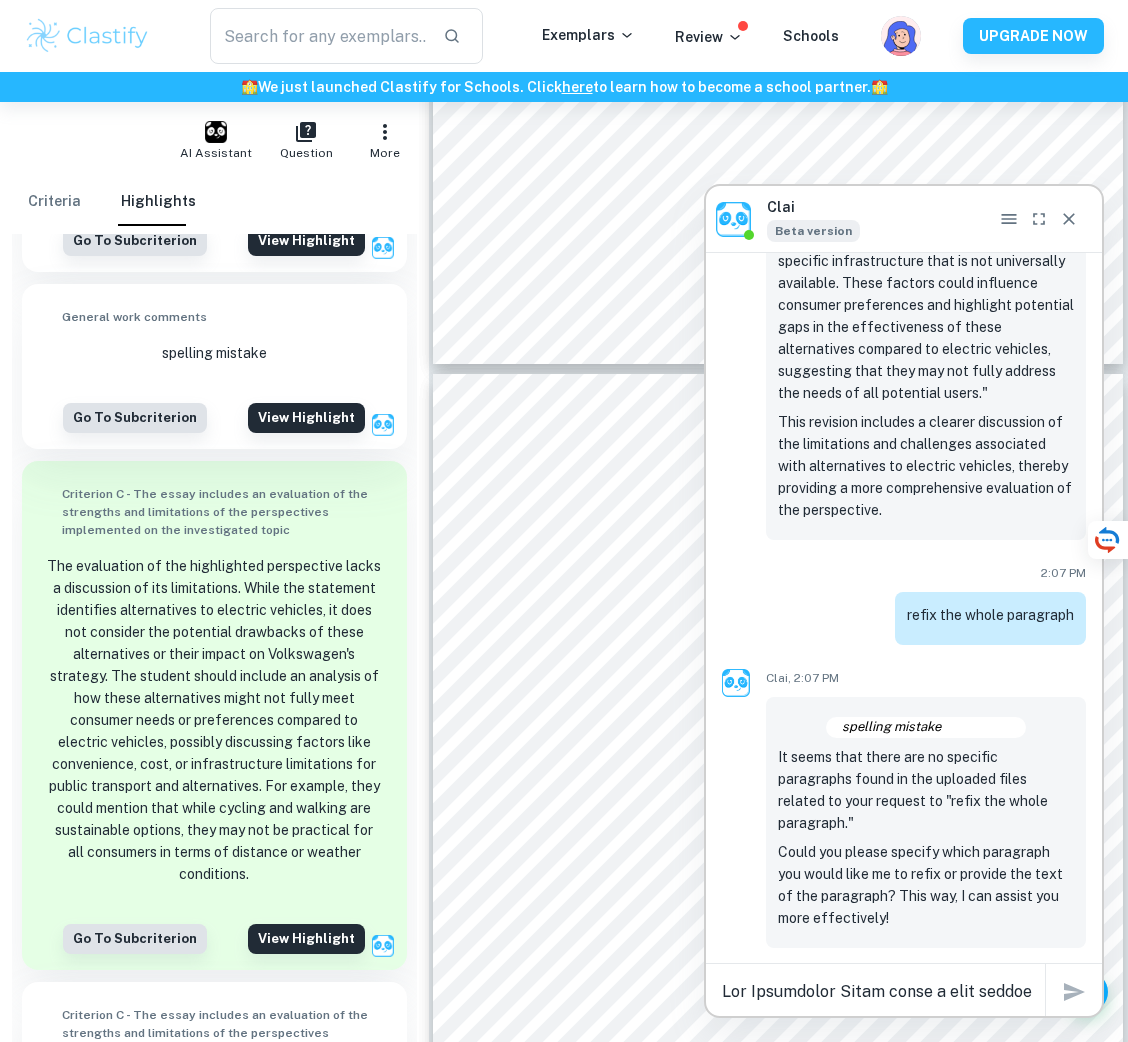 scroll, scrollTop: 802, scrollLeft: 0, axis: vertical 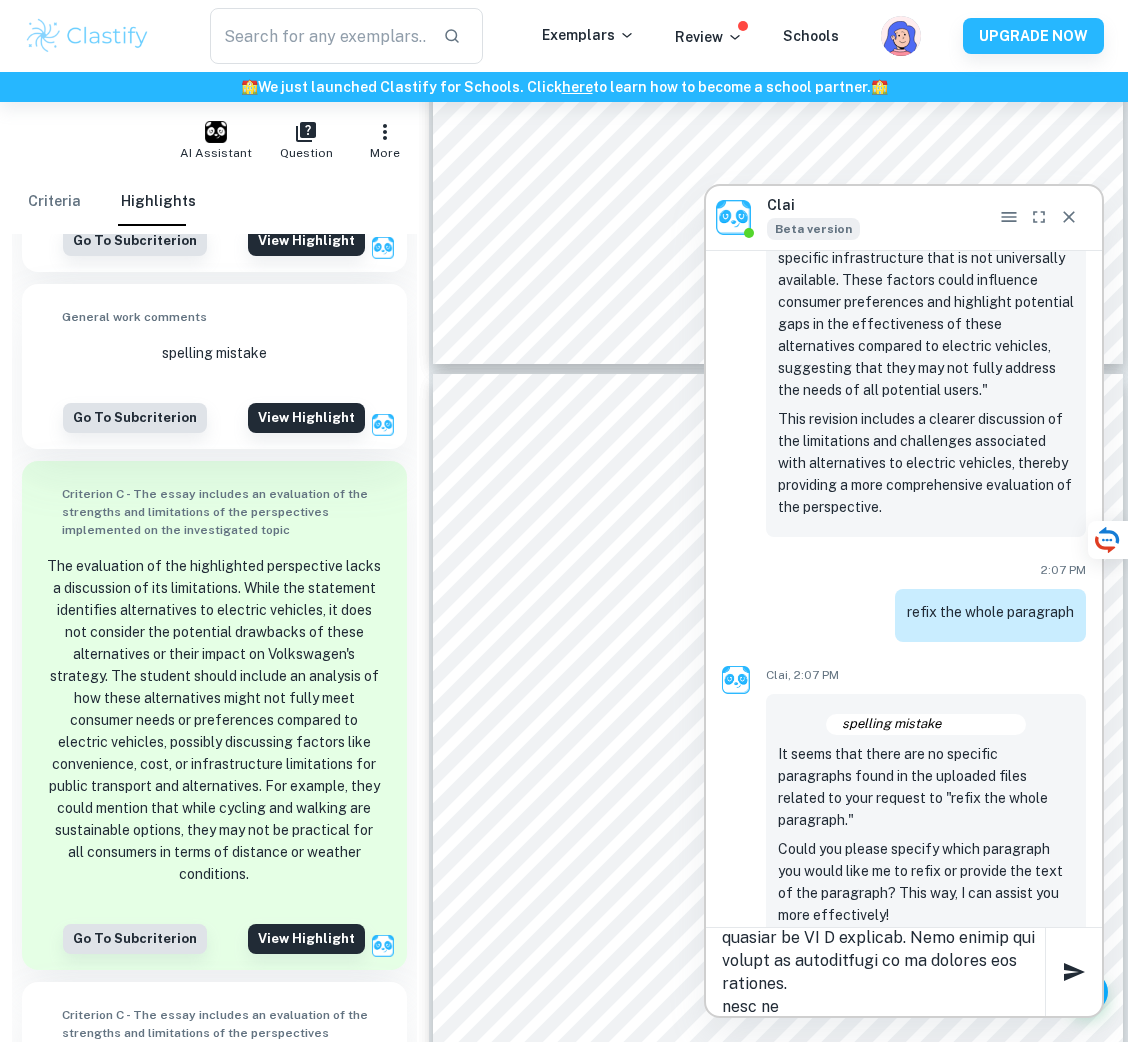 type on "The Volkswagen Group faces a high threat of rivalry from other well-known brands in the automotive industry; this includes BYD and Tesla. However, substitutes refers to alternative methods of  transportation fulfilling the same need of transportation also offered by VW G.  In [DATE] highly environmentally focused world, where governments provide incentives to companies and industries, mostly in public transport, in order for them to shift away from gas and turn to sustainable electric options, Volkswagen Group  risks losing competition to new alternatives such as public transport, ride-hailing services, carpooling, cycling, electric scooters, or even walking. But even though these alternatives serve their primary purpose of transportation, they have limitations. For instance, walking and cycling are not feasible for most consumers due to the amount of energy needed and the impact of weather and not all distances can be reached by these options. Additionally, although ride-sharing services like Uber are co..." 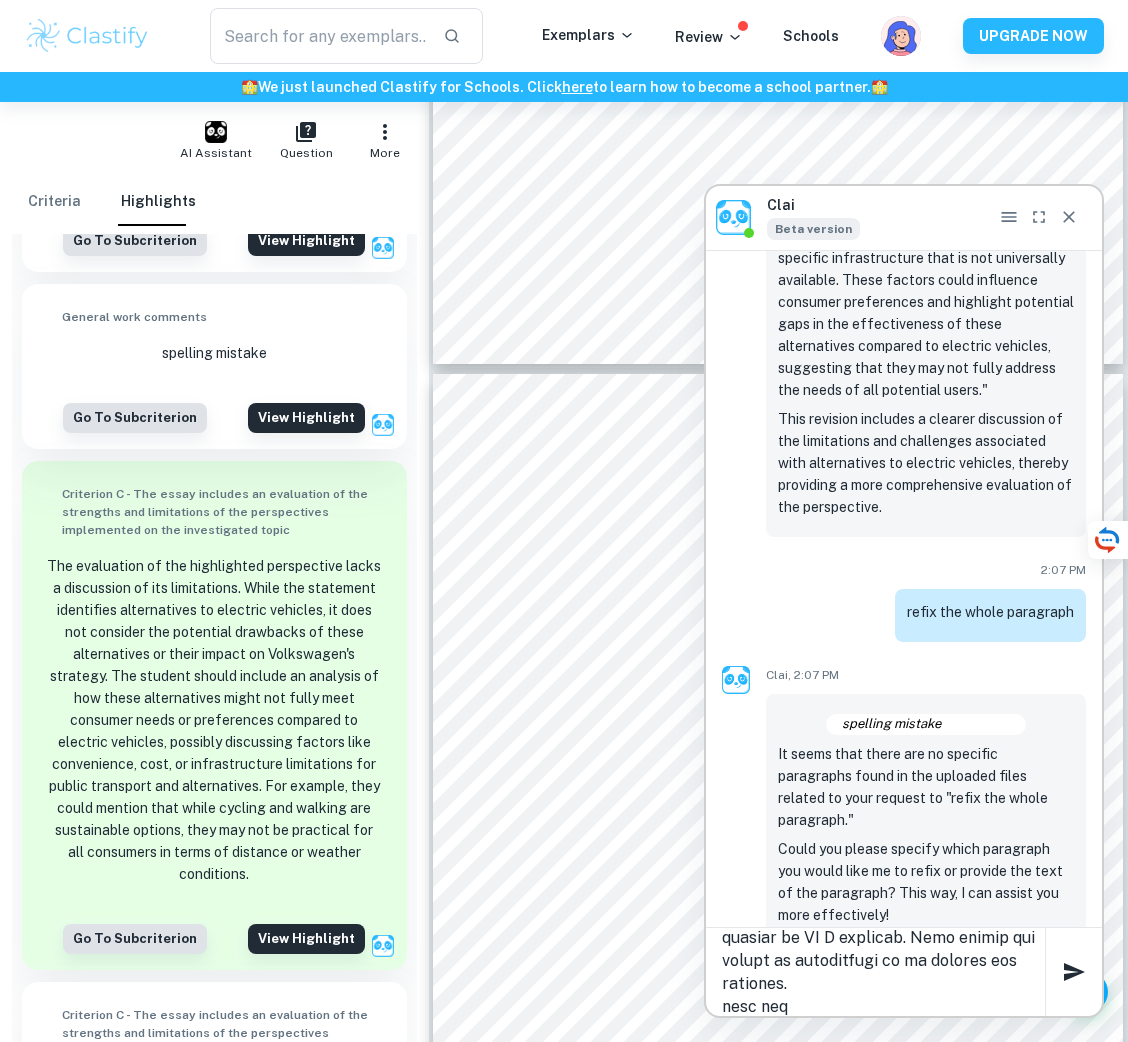 scroll, scrollTop: 0, scrollLeft: 0, axis: both 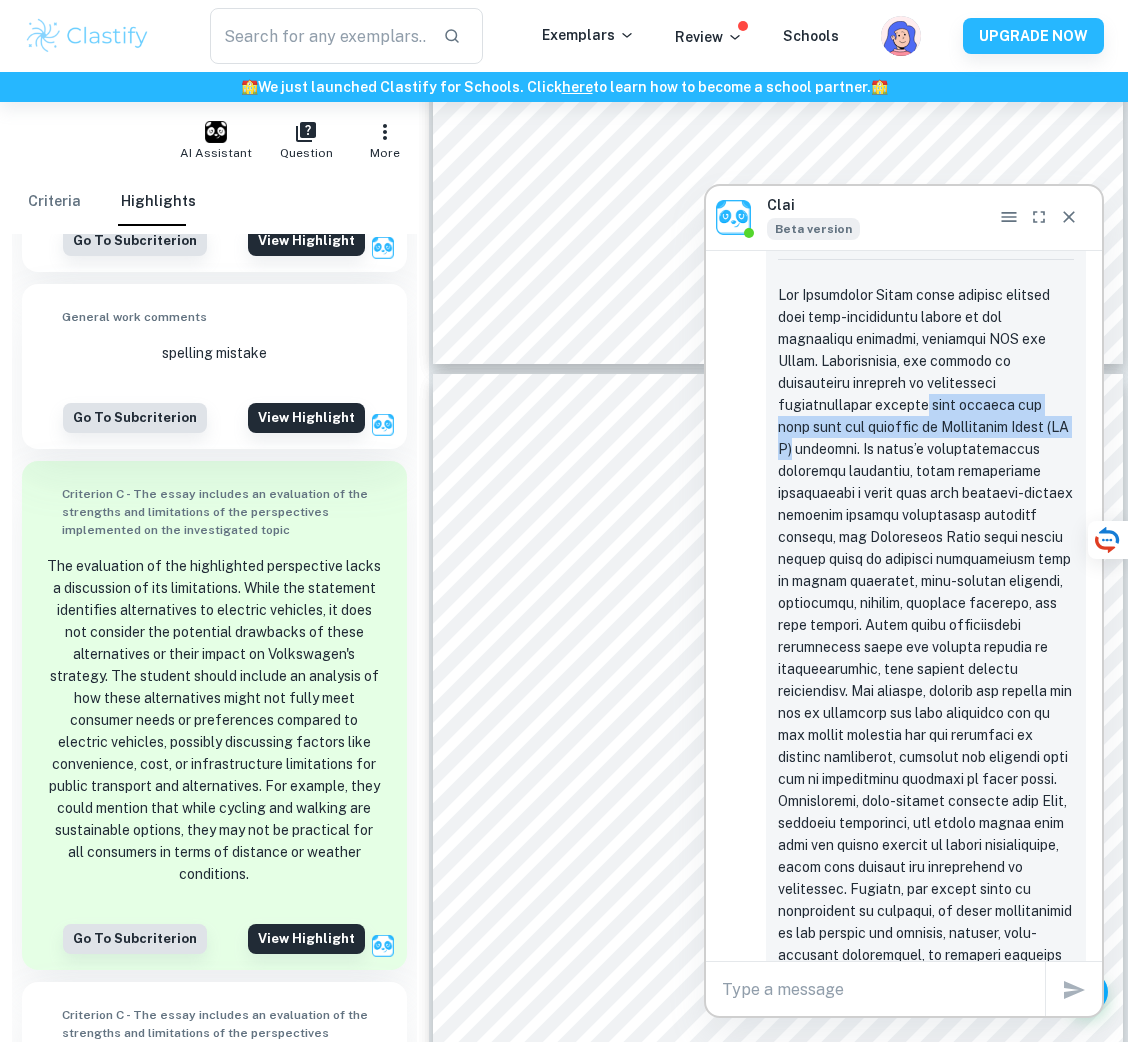 drag, startPoint x: 833, startPoint y: 380, endPoint x: 1028, endPoint y: 398, distance: 195.82901 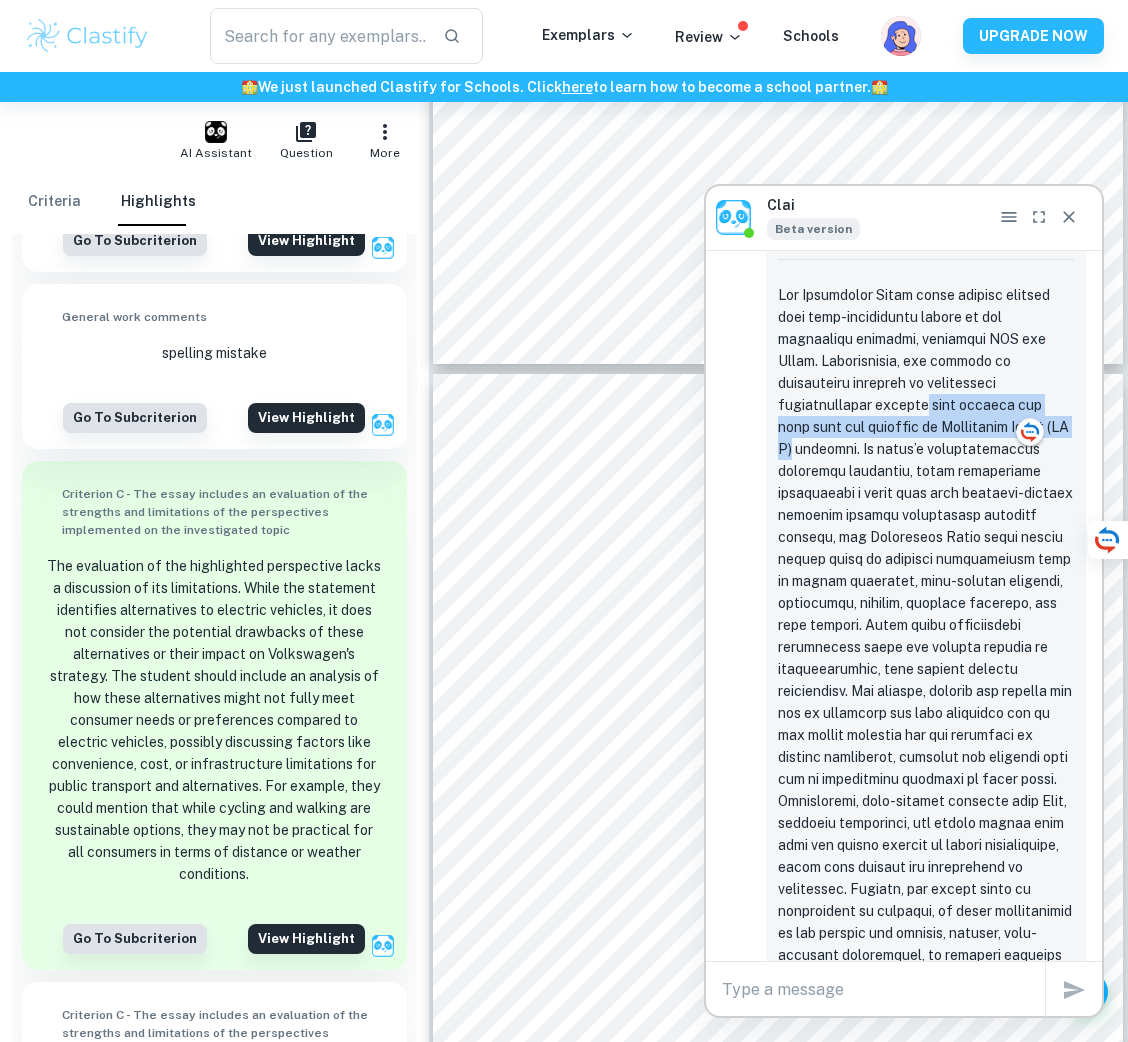 copy on "that fulfill the same need for mobility as Volkswagen Group (VW G)" 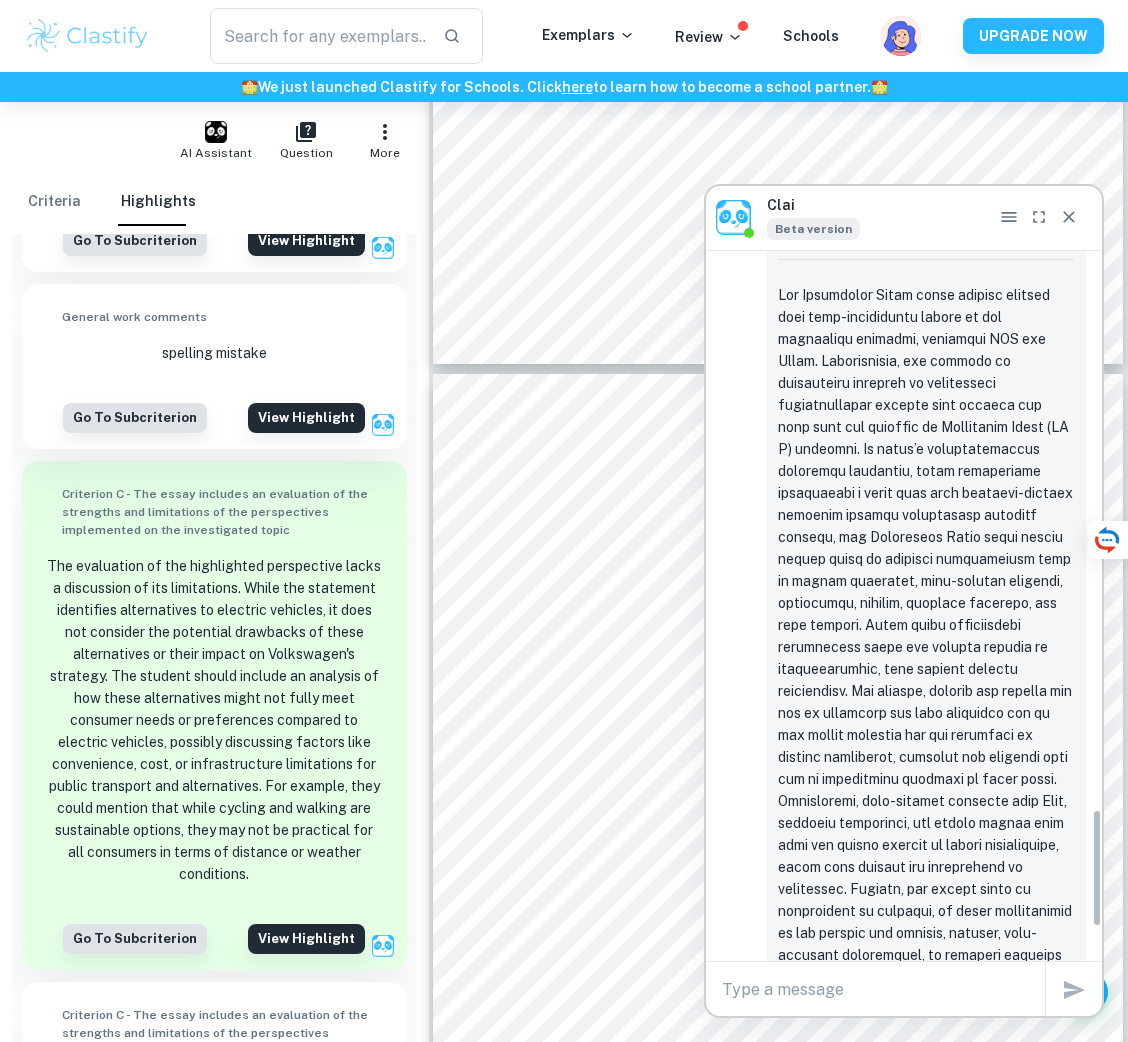 click at bounding box center (926, 658) 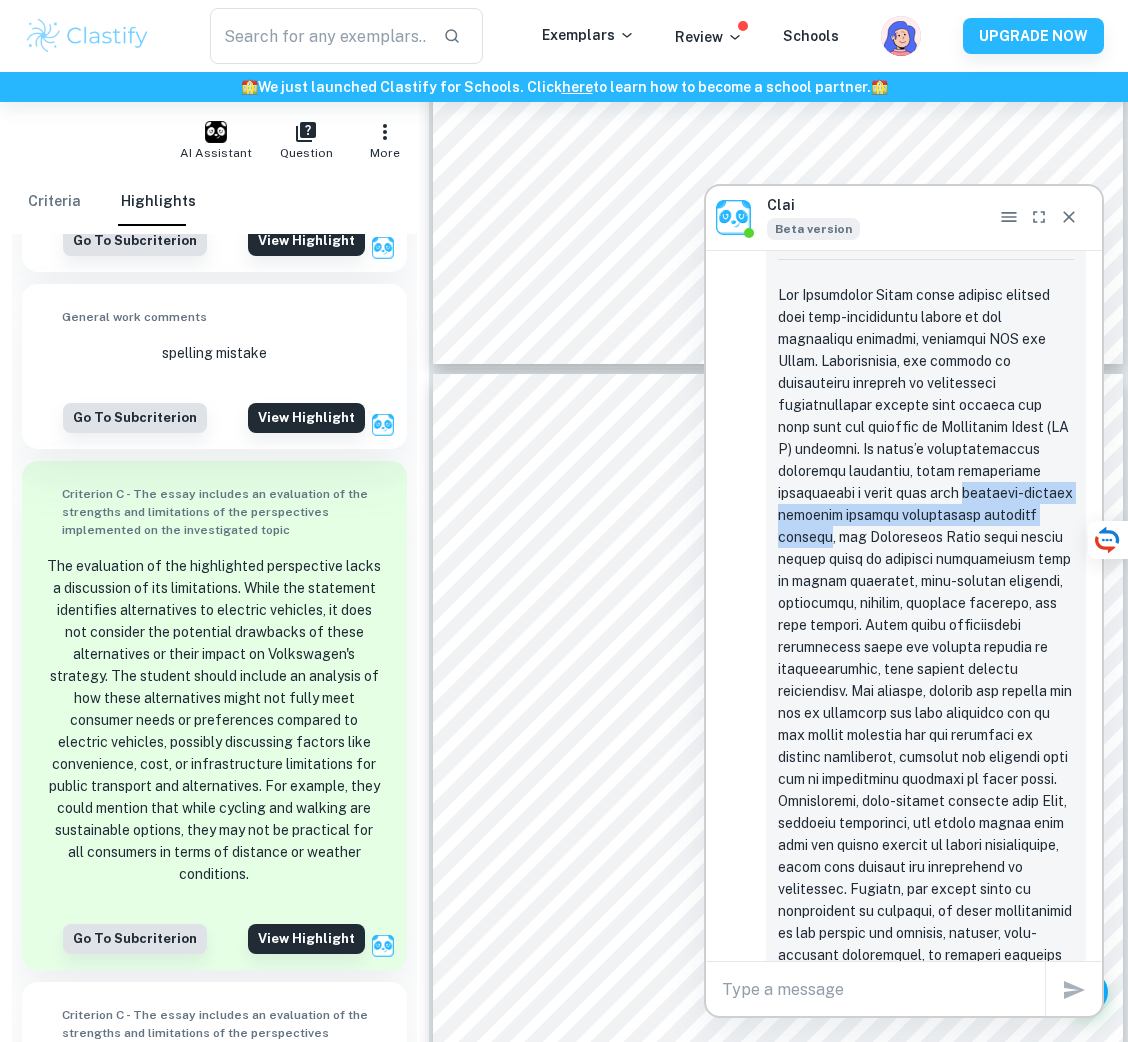 drag, startPoint x: 884, startPoint y: 468, endPoint x: 1009, endPoint y: 491, distance: 127.09839 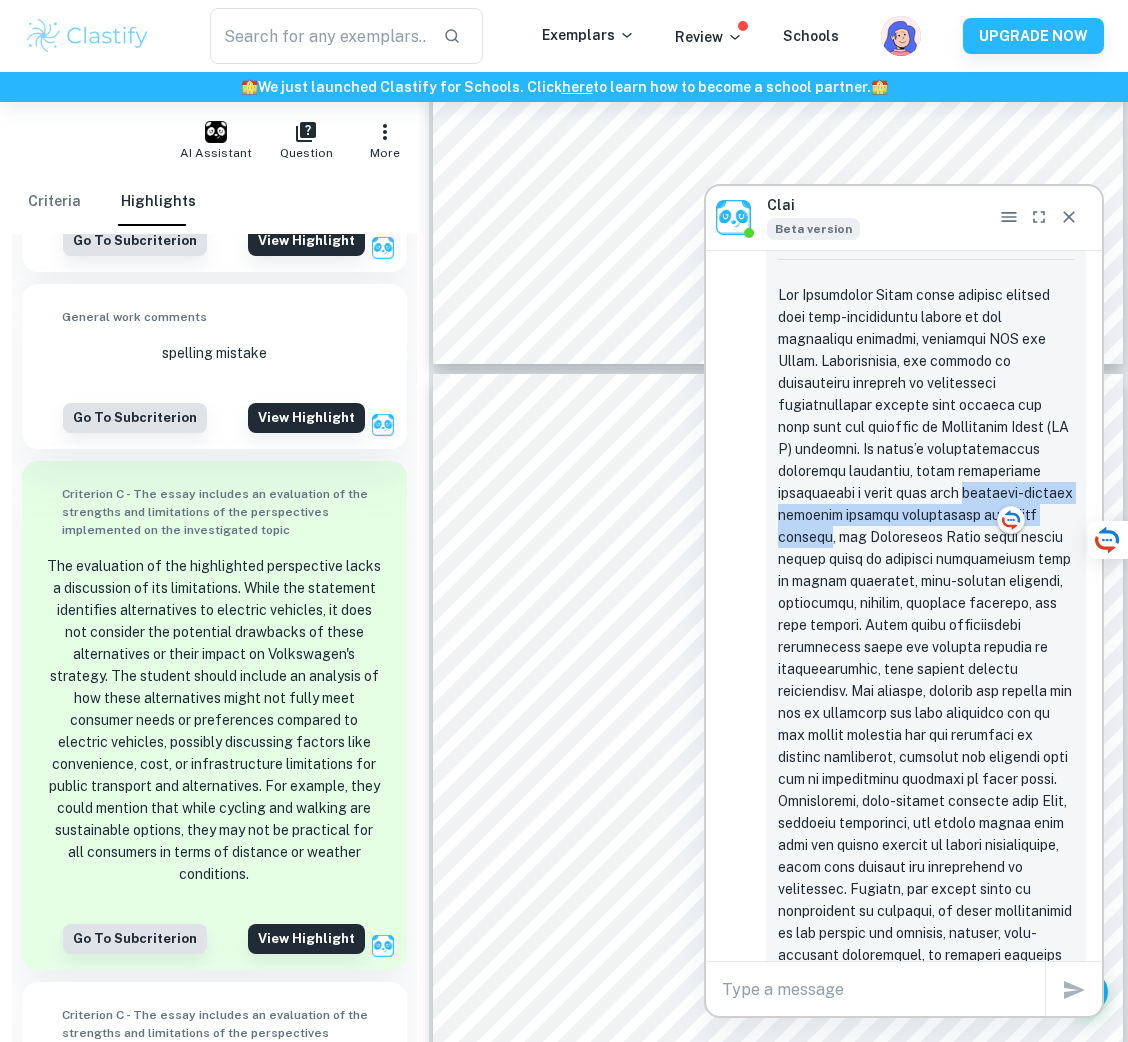 copy on "gasoline-powered vehicles towards sustainable electric options" 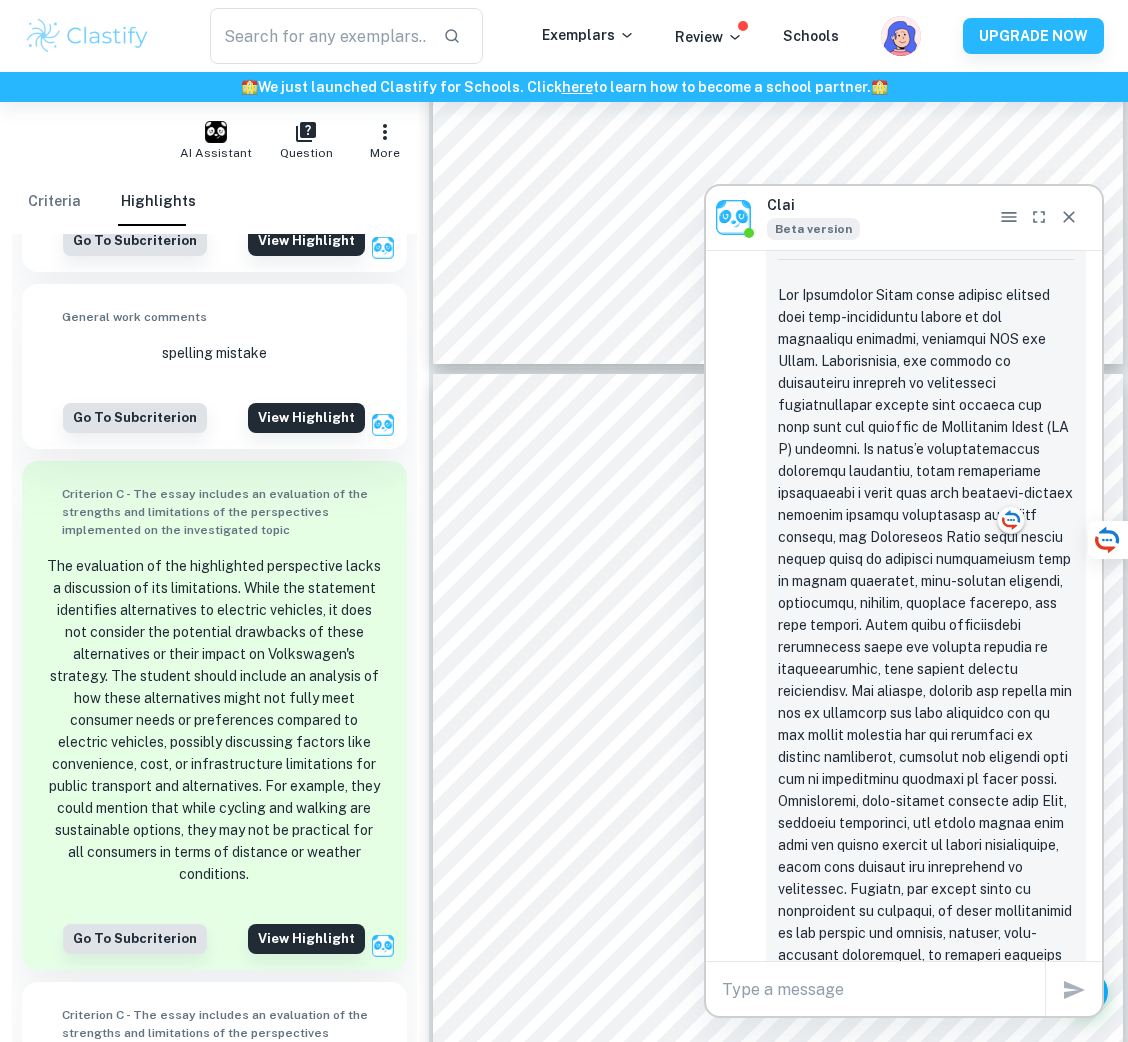 click at bounding box center [926, 658] 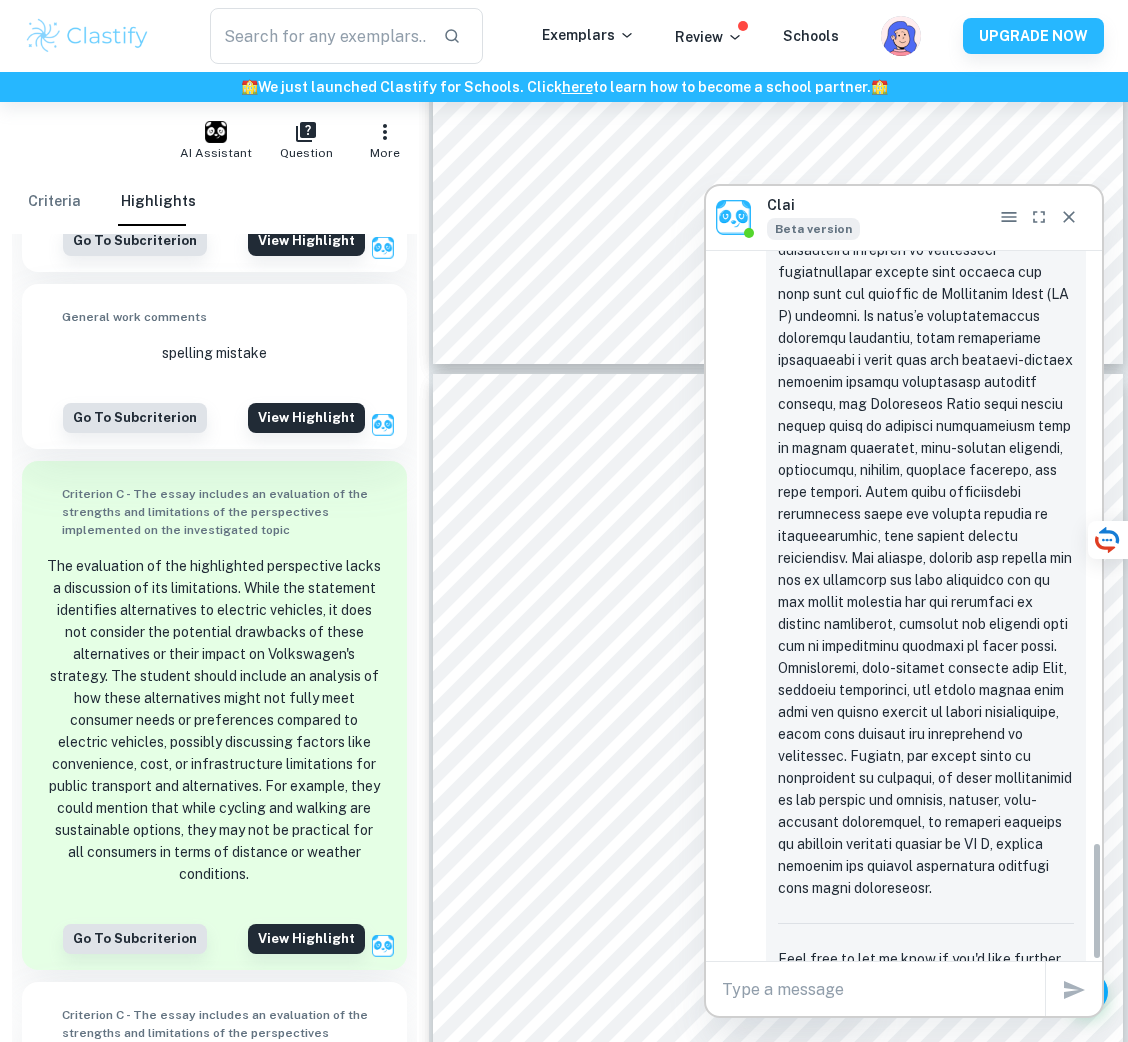 scroll, scrollTop: 3549, scrollLeft: 0, axis: vertical 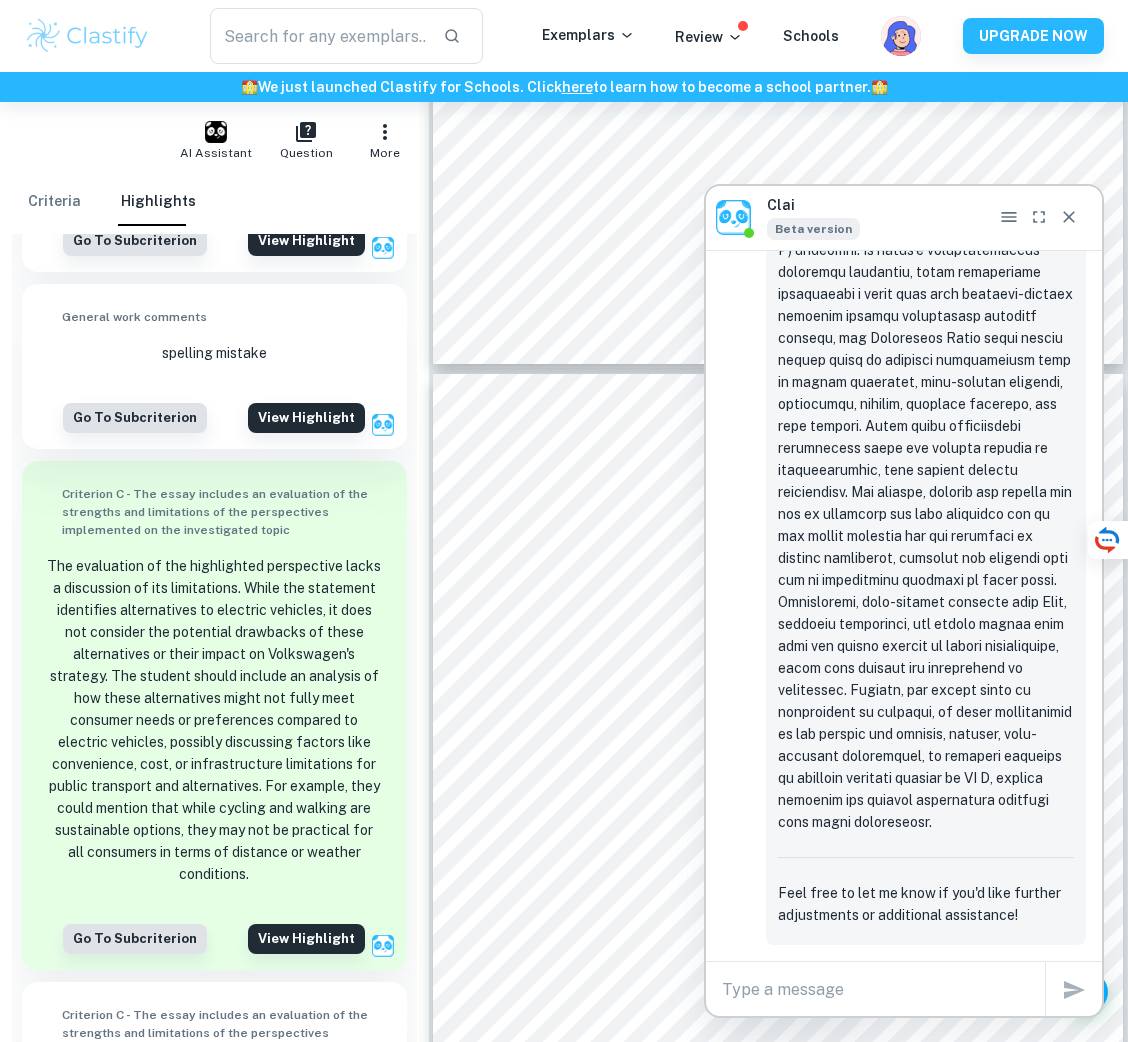 click on "Since the Dieselgate scandal, there has been a rise in electric cars and Chinese competition (Padeanu, 2025). This is not the only limiting factor considering the other options available for substitutes for Volkswagen products, which include options such as public travel.   In [DATE] highly environmentally focused world, where governments provide incentives to companies and industries, mostly in public transport, in order for them to shift away from gas and turn to sustainable electric options, Volkswagen Group   risks losing competition to new alternatives such as carpooling, cycling, electric scooters, or even walking. The overall substitute threat is moderate, as hybrids and public transport are the alternatives that compete against VW Group's EVs; however, VW Group also produces hybrids that include the Tiguan, Tayron, and Golf   GTE   ( Hybrid Powertrains , n.d.). This allows the threat of substitutes to be limited and moderate. 3.1.3 Bargaining power of suppliers (Moderate) materials   and   battery" at bounding box center [778, 861] 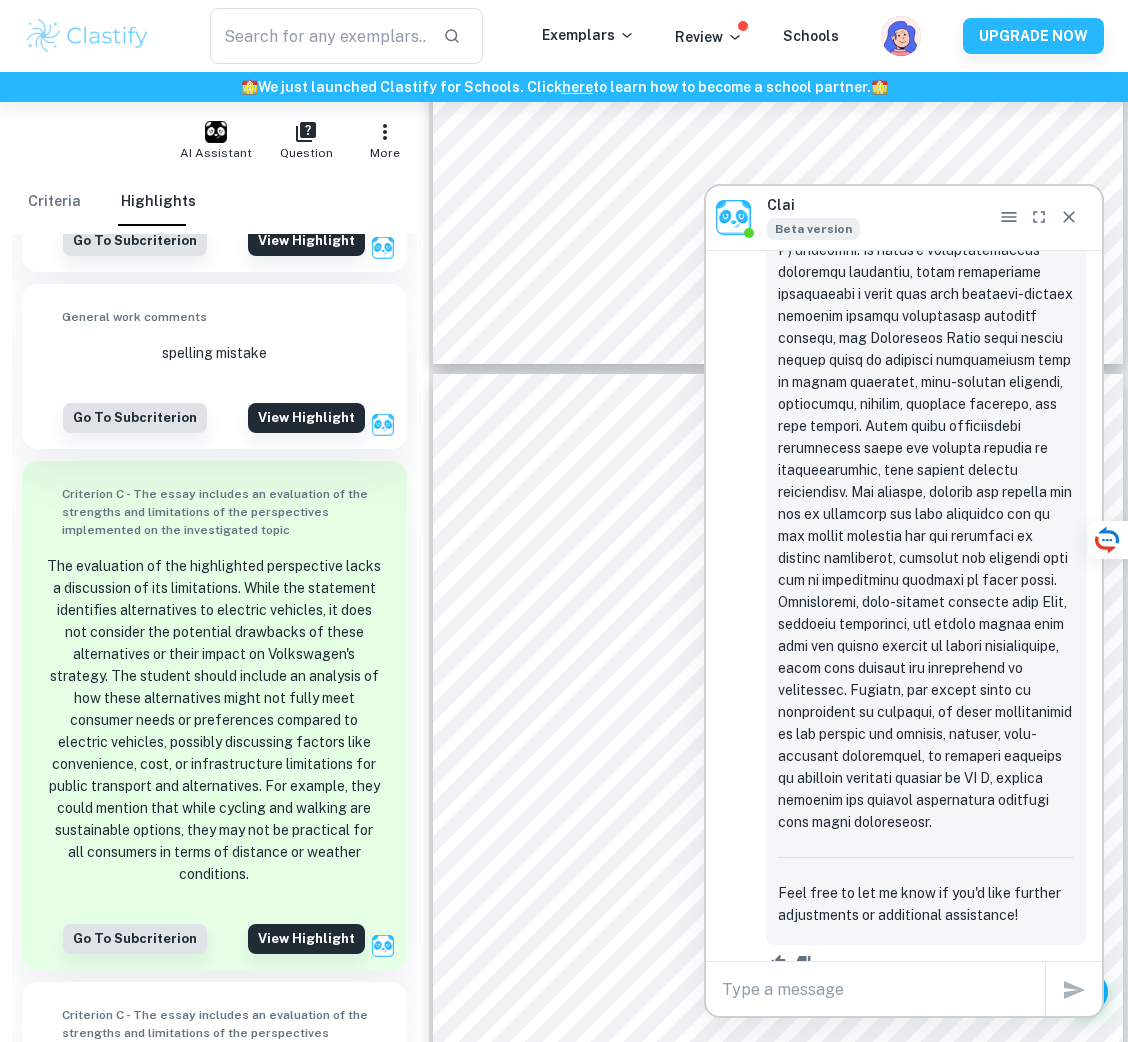 drag, startPoint x: 973, startPoint y: 227, endPoint x: 1012, endPoint y: 353, distance: 131.89769 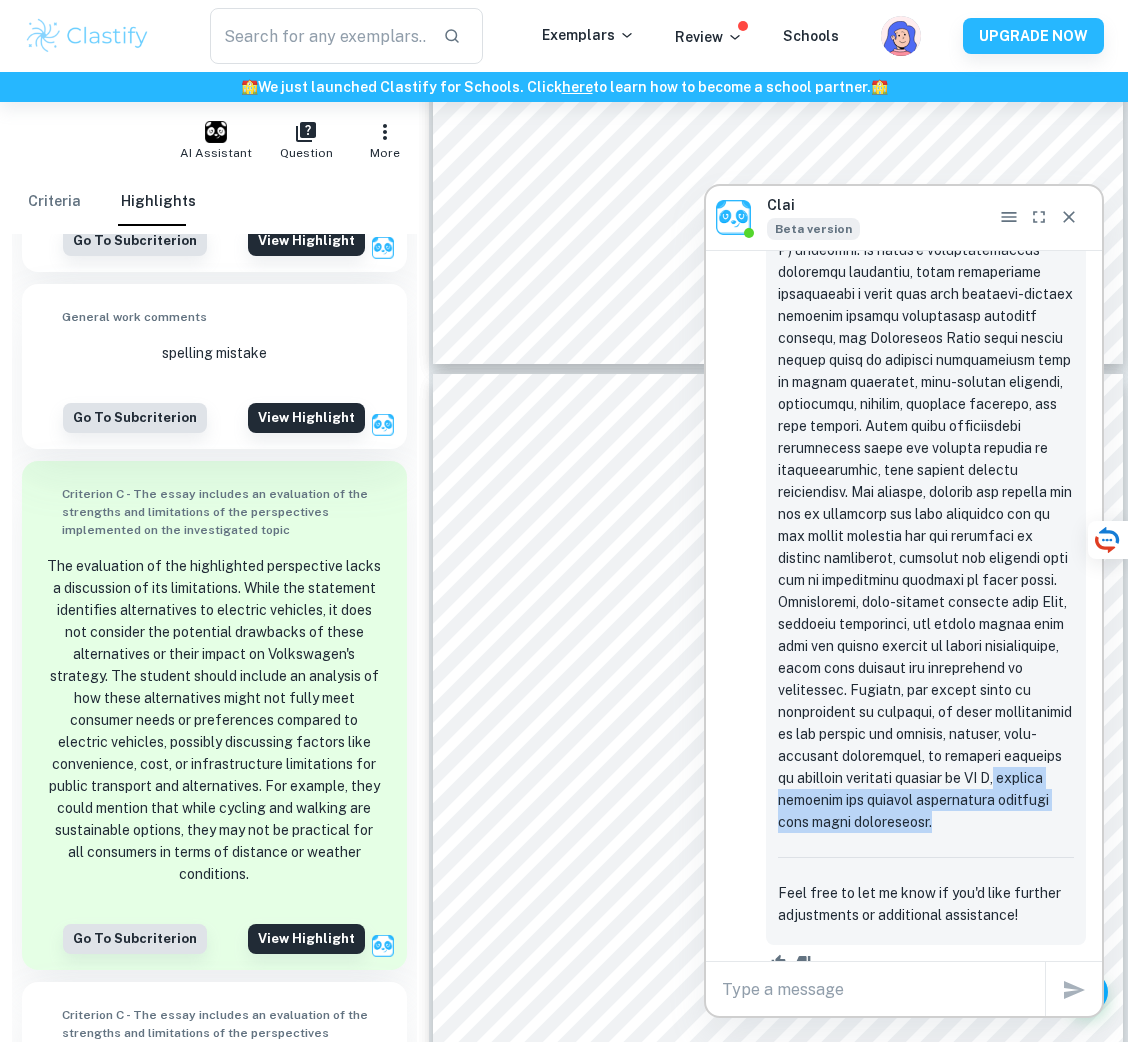 drag, startPoint x: 944, startPoint y: 758, endPoint x: 969, endPoint y: 802, distance: 50.606323 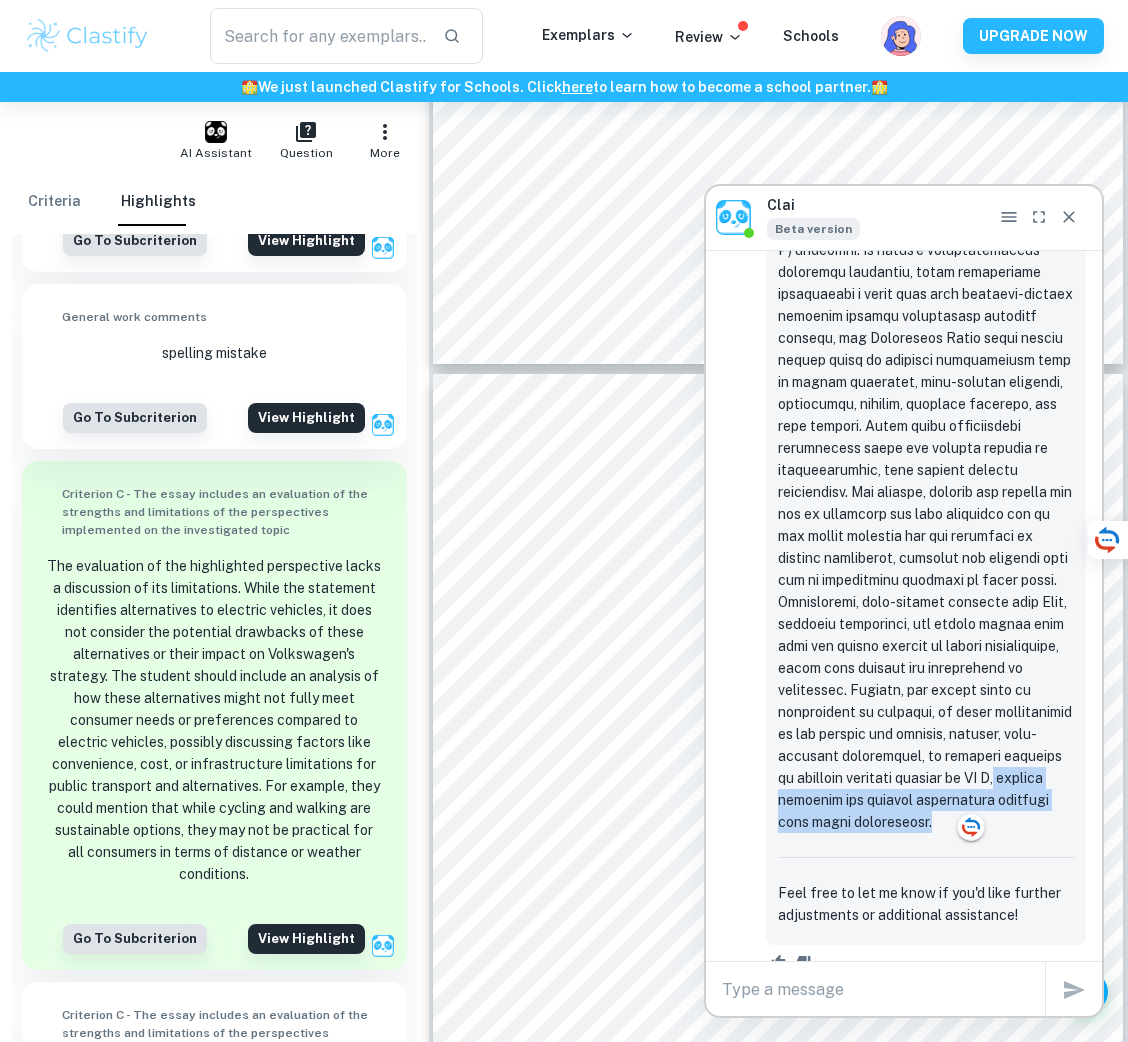 copy on "thereby limiting the overall competitive pressure from these substitutes." 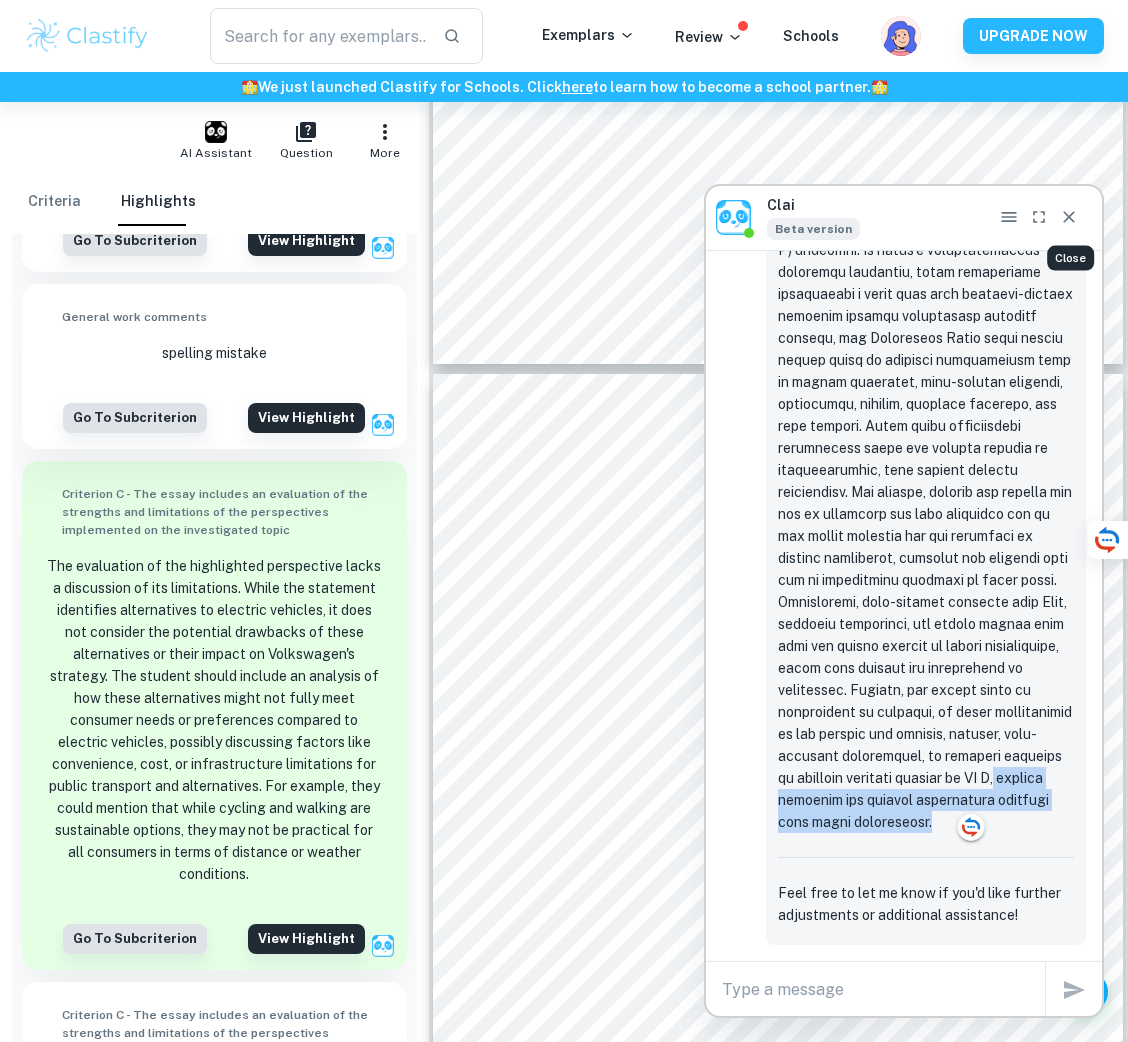 click at bounding box center (1069, 217) 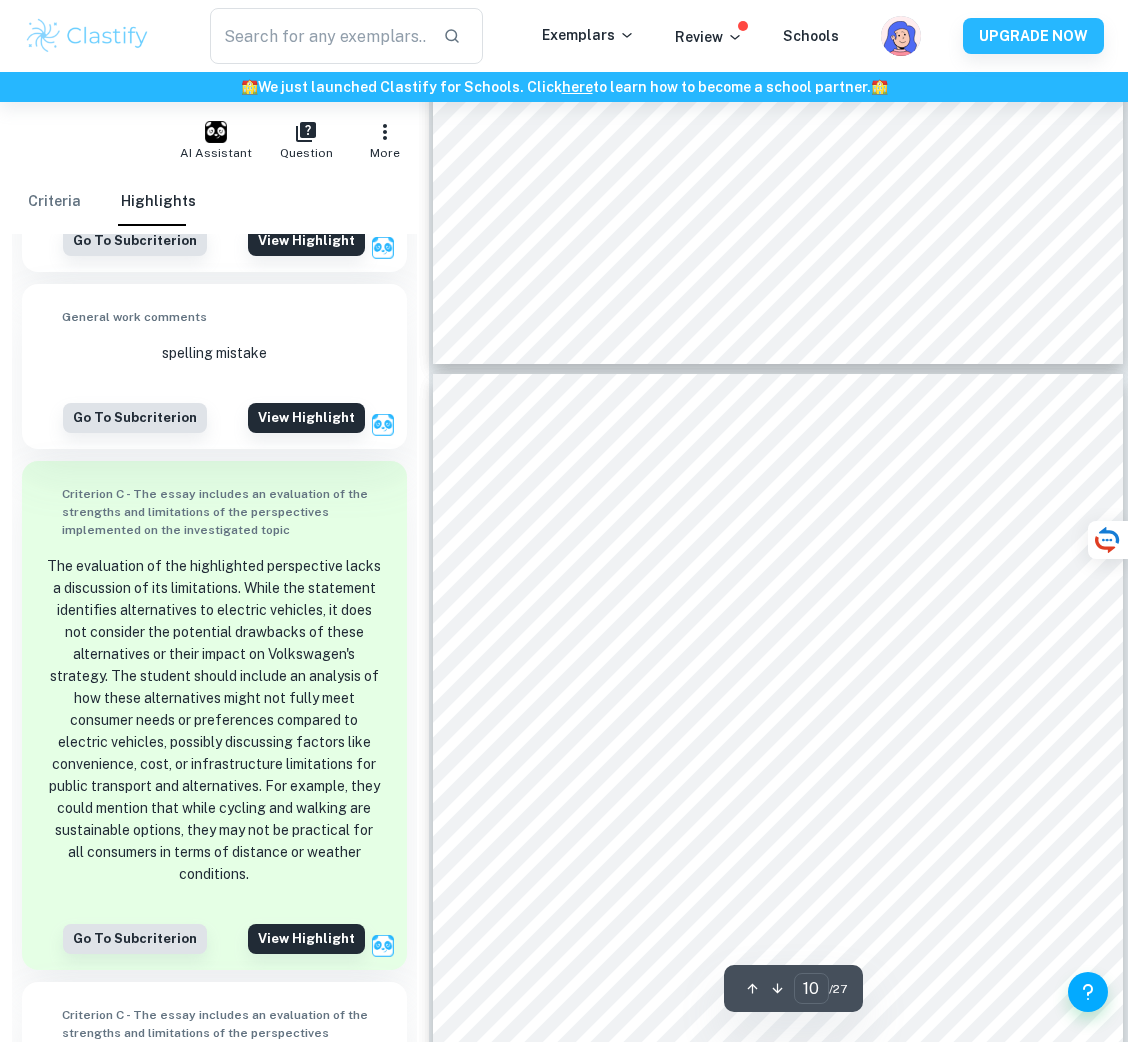 click on "3.0 Data Analysis and evaluation 3.1 [PERSON_NAME] five forces Photograph 1: illustrates the five strands of the porters five forces Source: ([PERSON_NAME], n.d.) The   [PERSON_NAME]   five   forces   framework   uses   the   interaction   of the five forces above in illustrateing, the competitive structure in an industry and aims to allow businesses to recognize and handle their competitive environment. In order for a business to thrive, the strategist   has   to   recognize   direct   competition   by   identifying   immediate   competitors. ([PERSON_NAME], 2025) 3.1.1 Threat of new entrants (Low) It has been evident that with recent improvements in technology, the threats of new entrants for the electric vehicle industry have significantly reduced; however, that does not take away" at bounding box center (778, -1107) 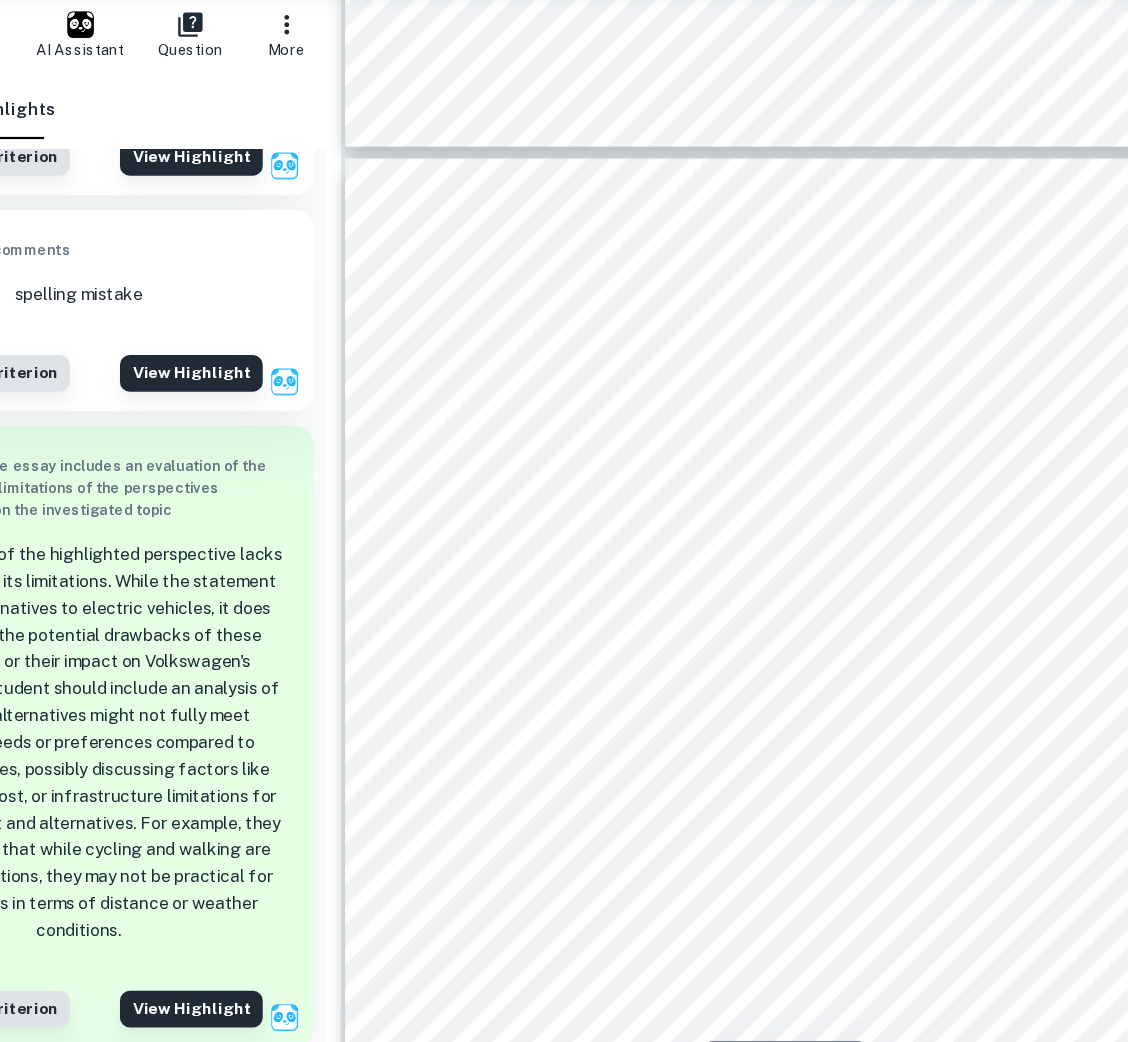 scroll, scrollTop: 9719, scrollLeft: 0, axis: vertical 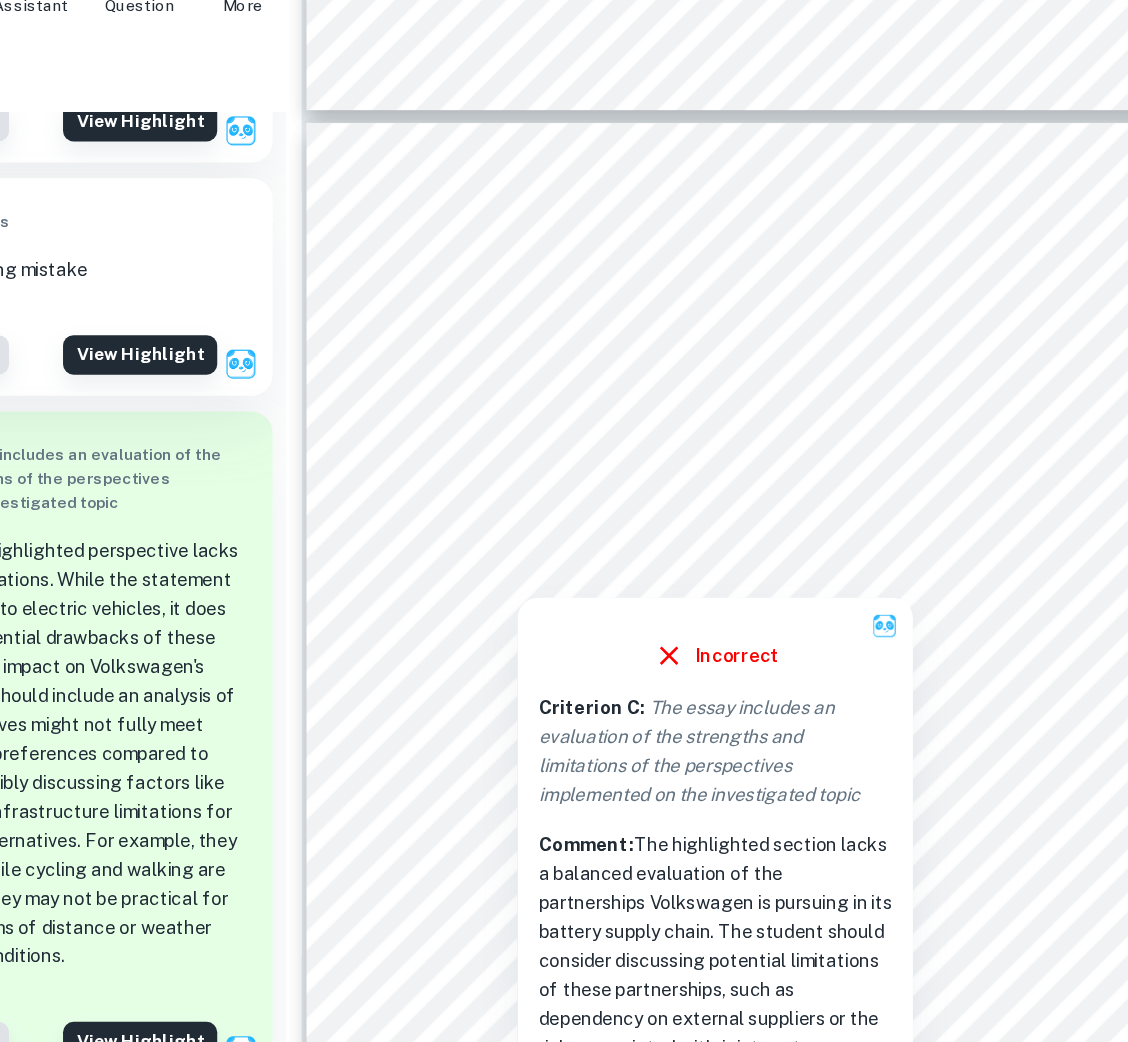 click at bounding box center (780, 557) 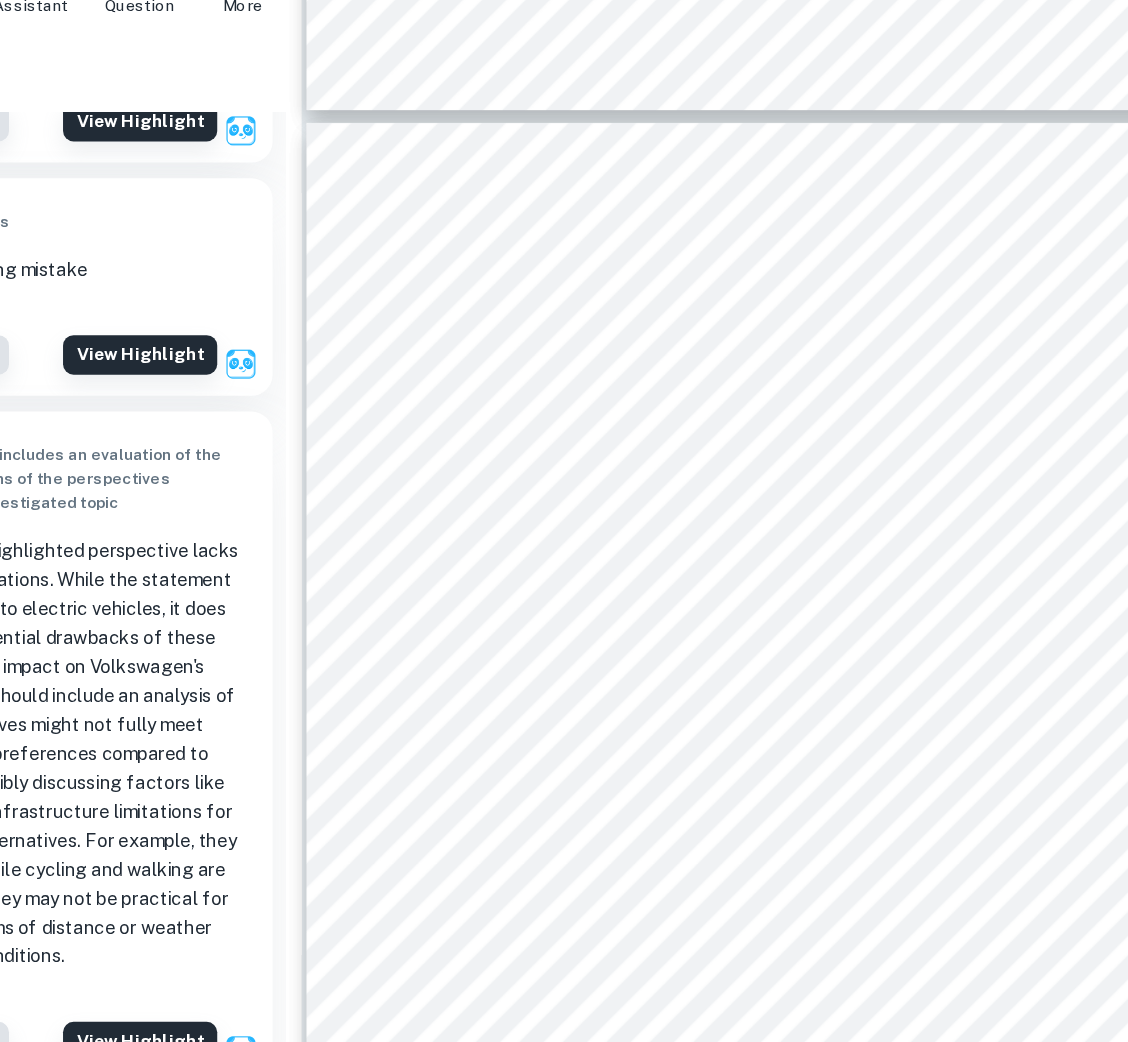 scroll, scrollTop: 2775, scrollLeft: 0, axis: vertical 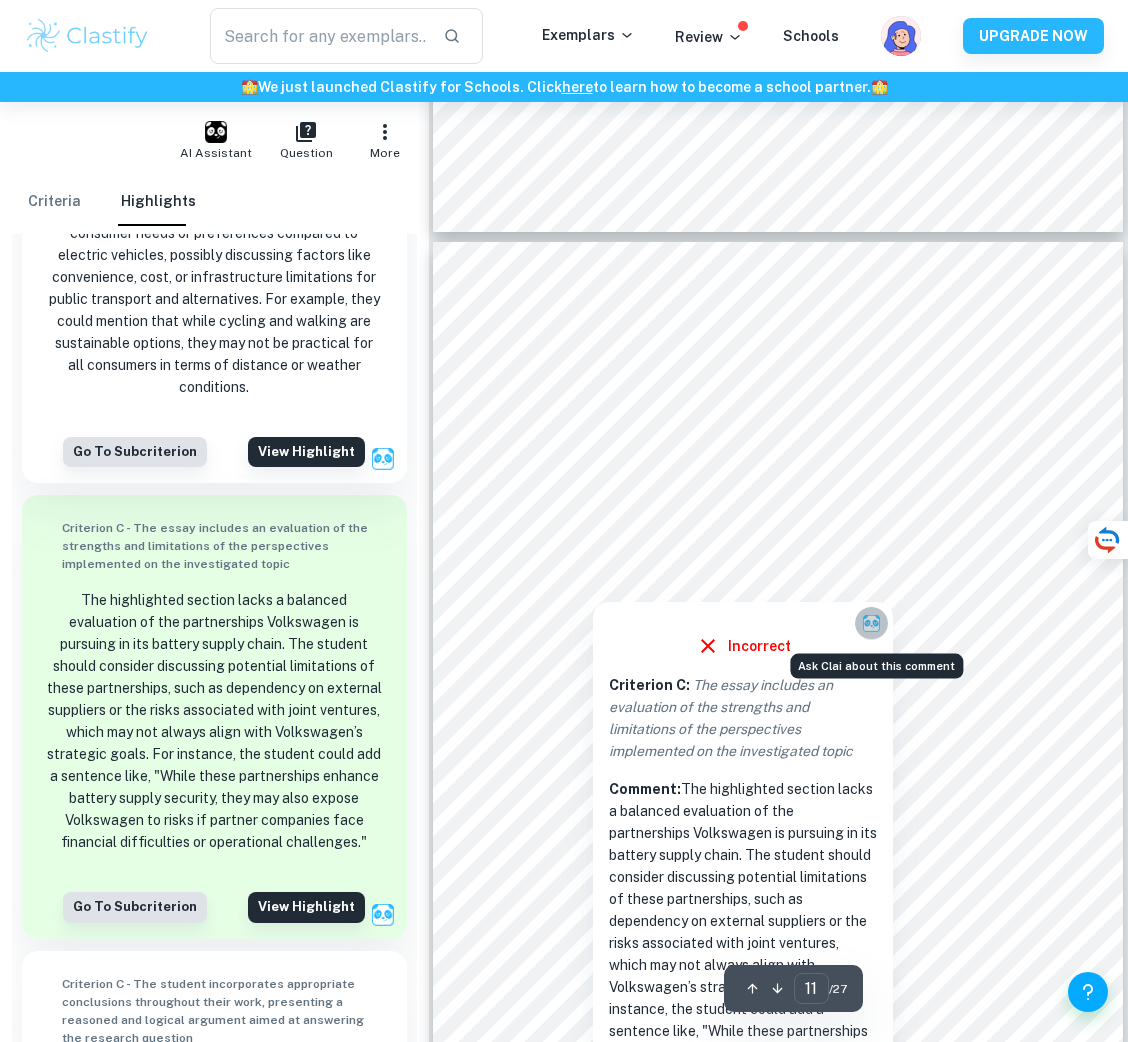click at bounding box center (871, 623) 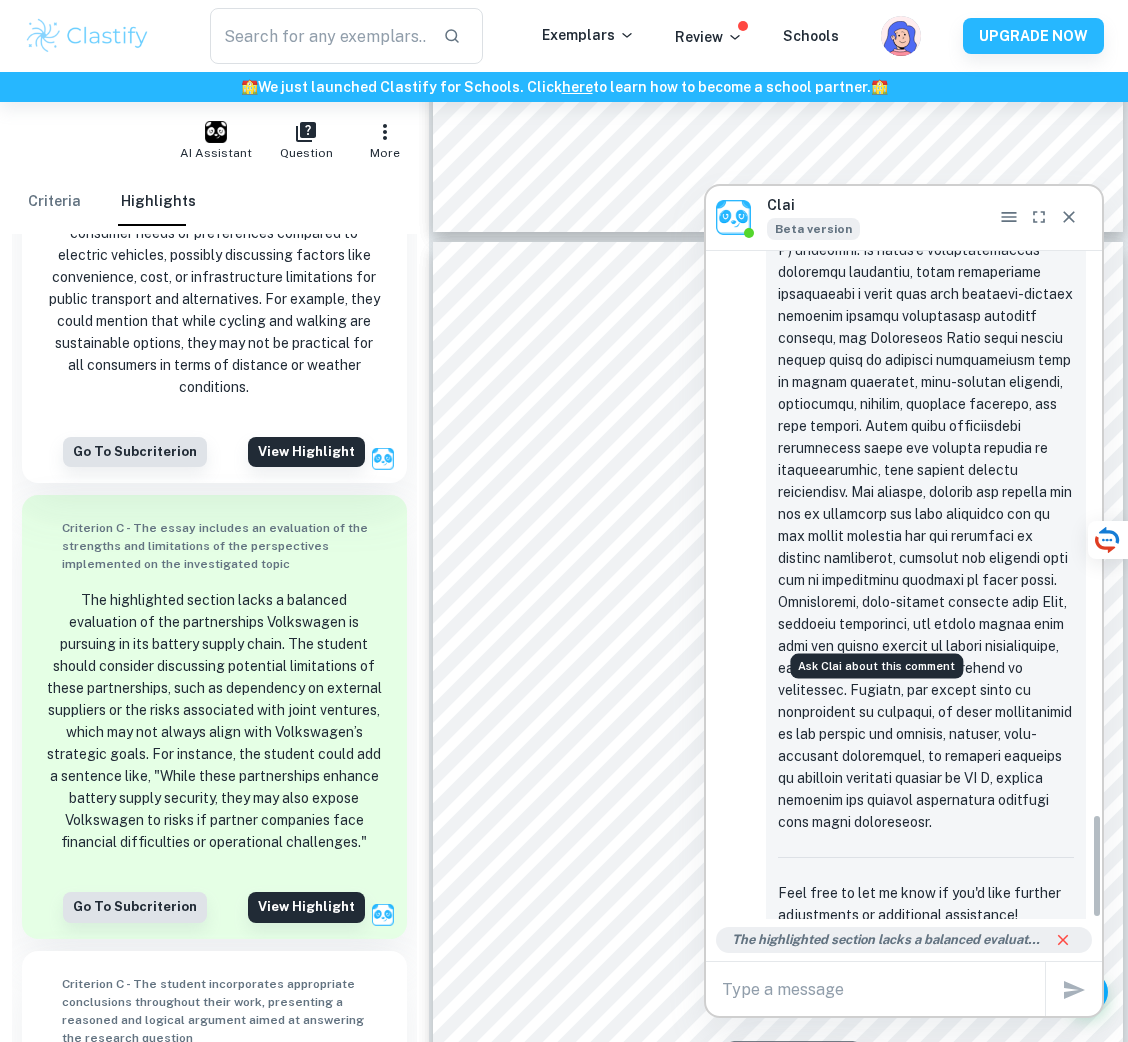 scroll, scrollTop: 3591, scrollLeft: 0, axis: vertical 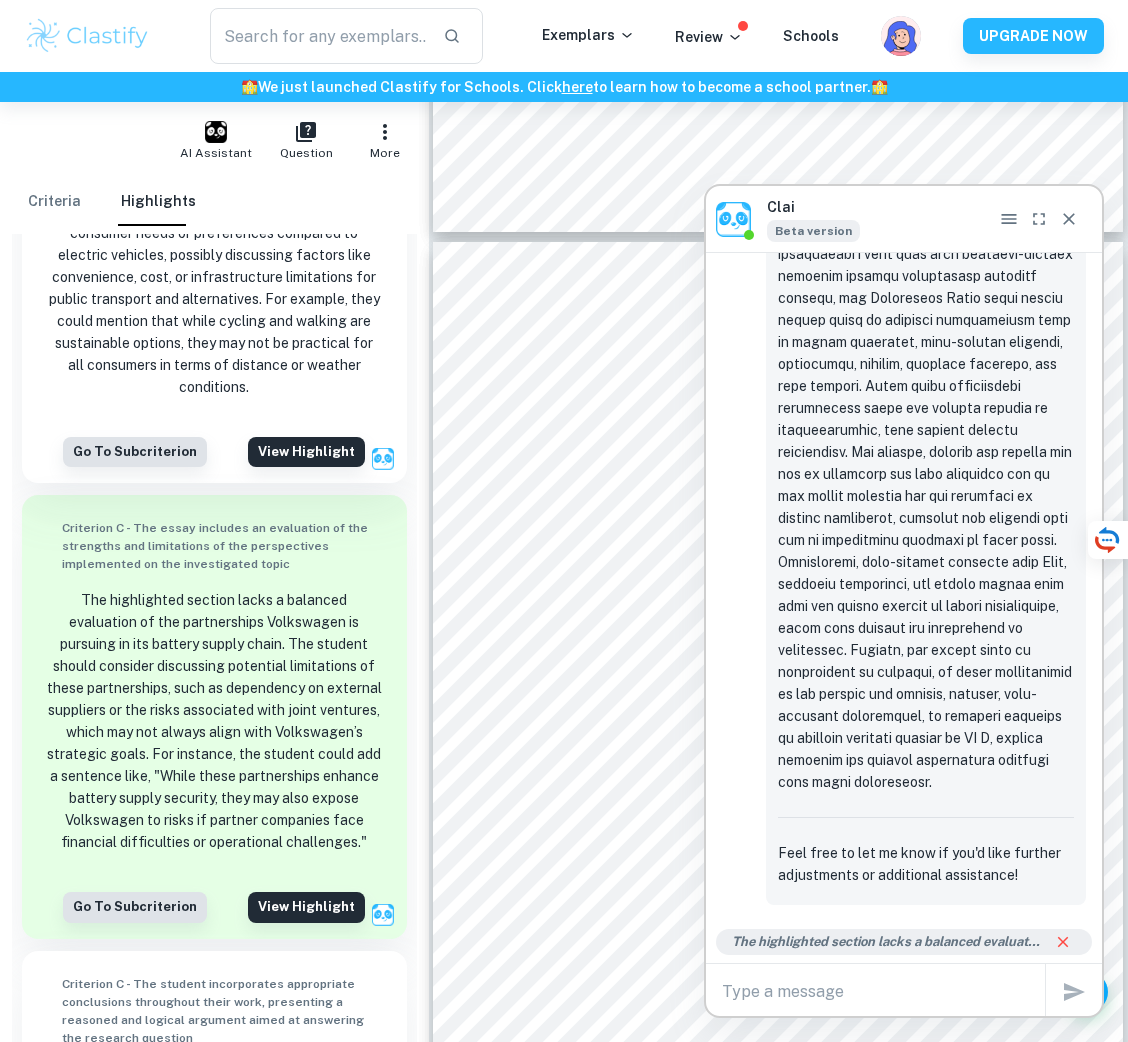 click at bounding box center [883, 991] 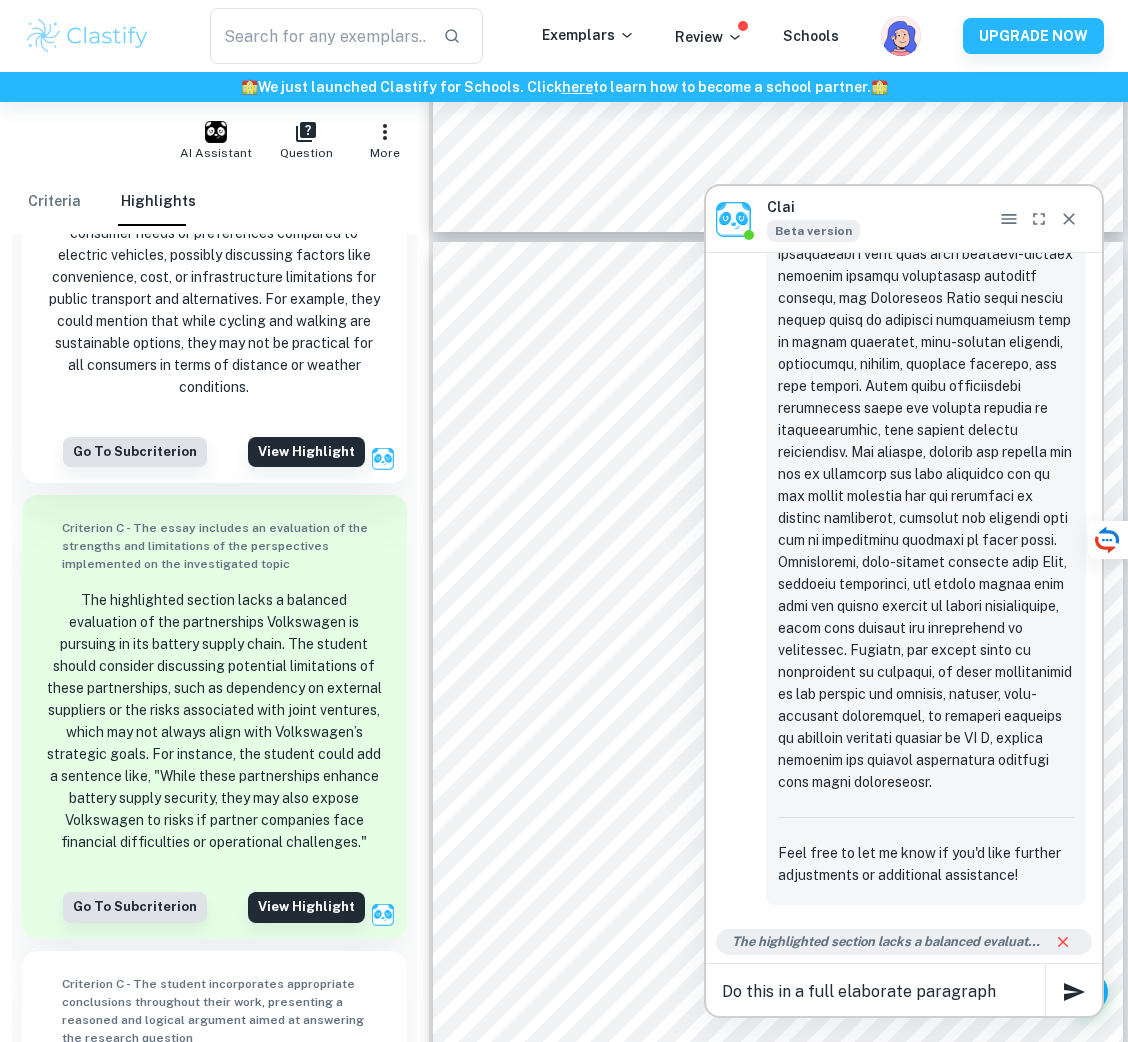 type on "Do this in a full elaborate paragraph" 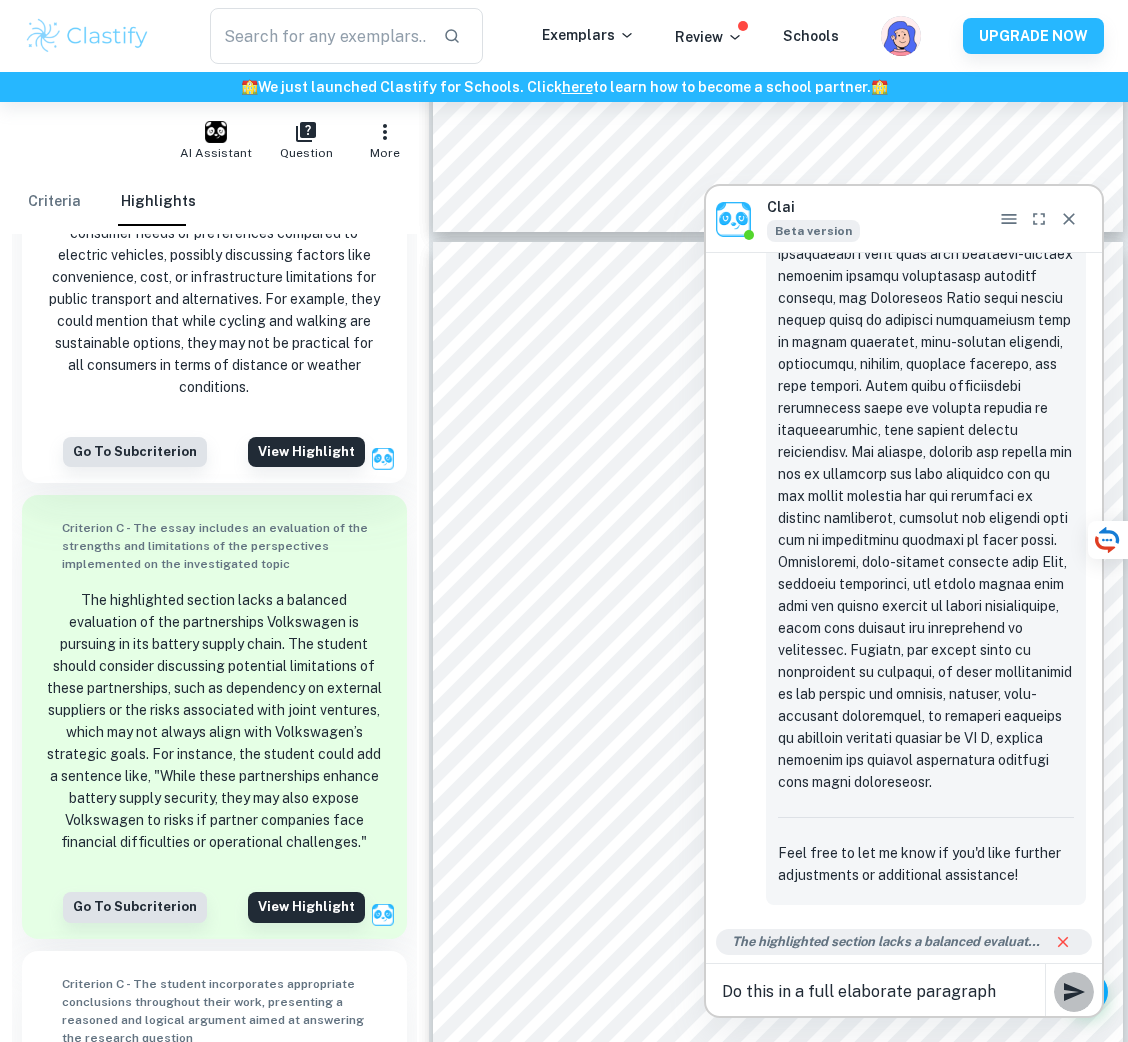 click 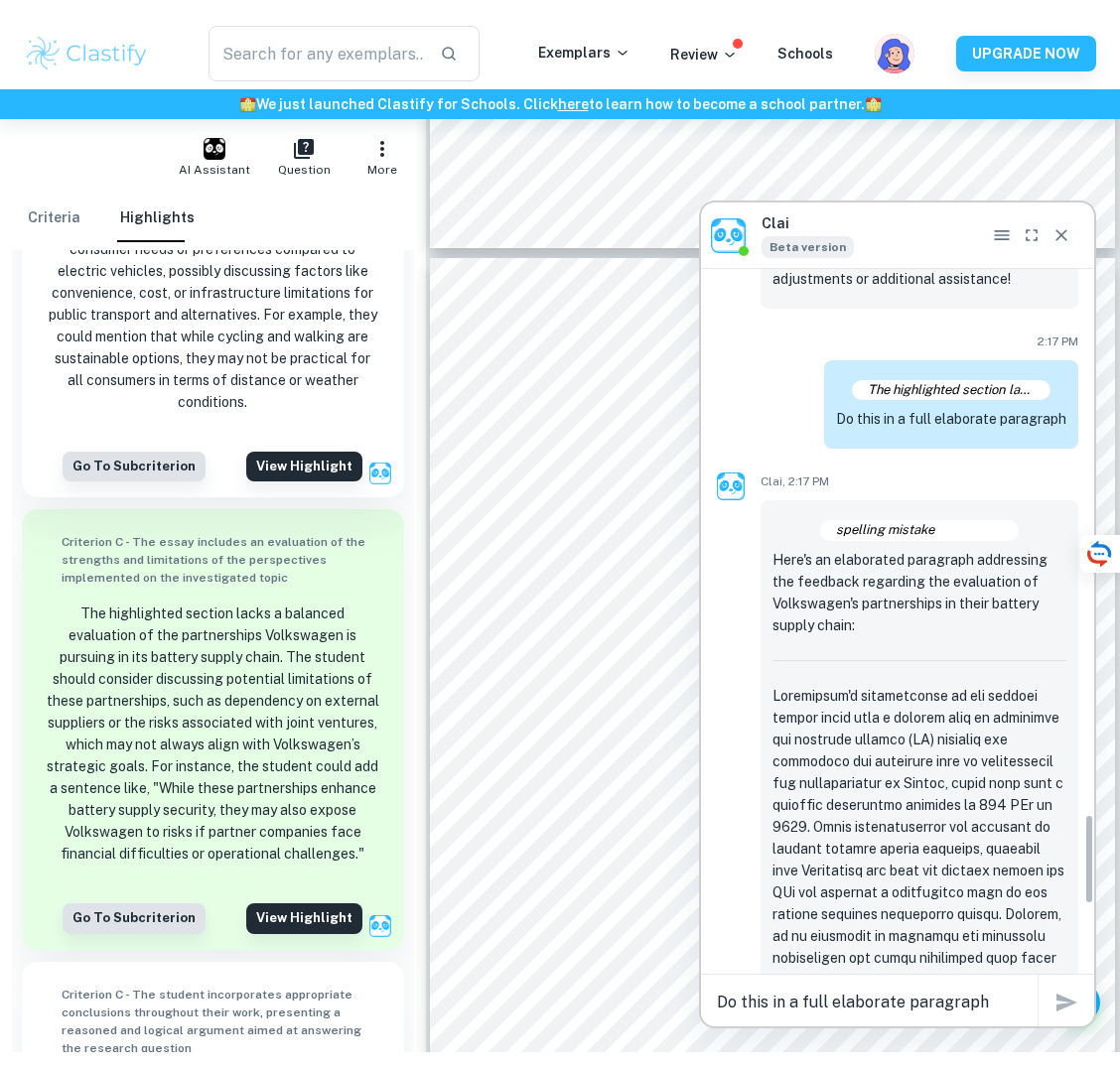 scroll, scrollTop: 4234, scrollLeft: 0, axis: vertical 